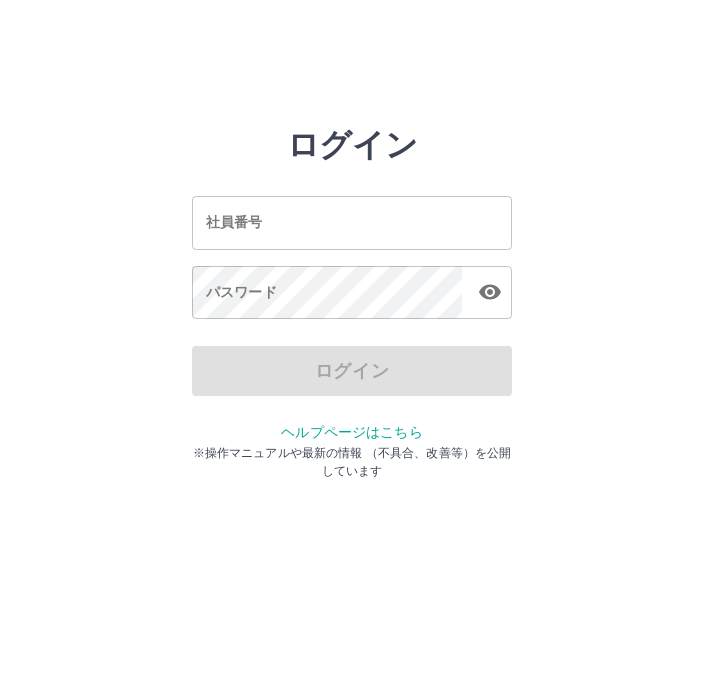 scroll, scrollTop: 0, scrollLeft: 0, axis: both 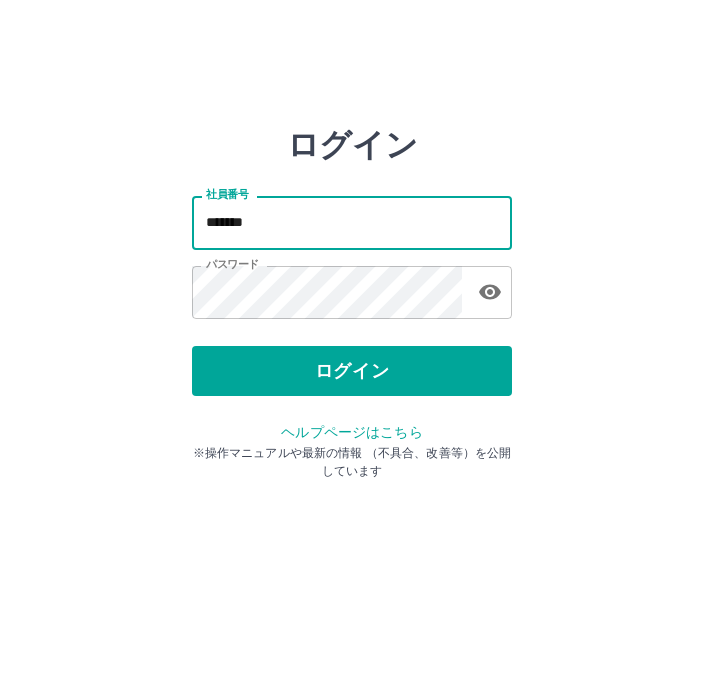 click on "*******" at bounding box center (352, 222) 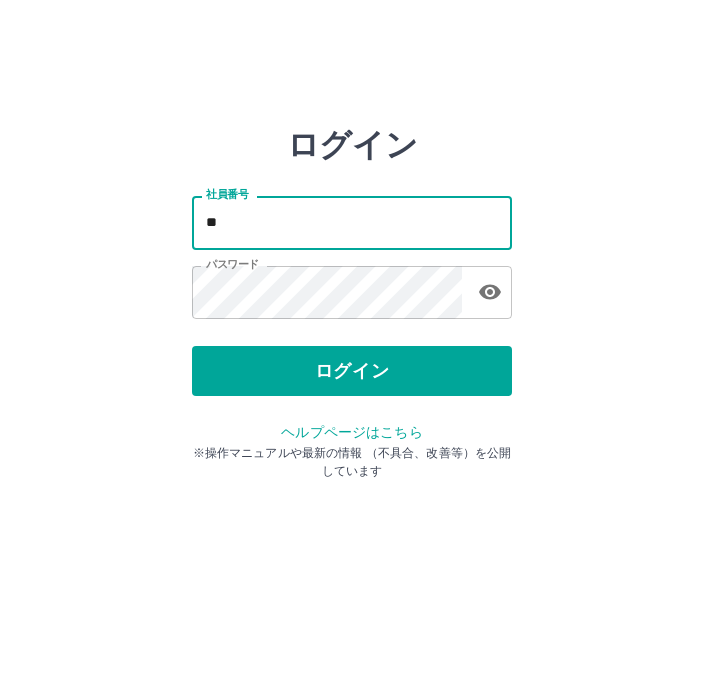 type on "*" 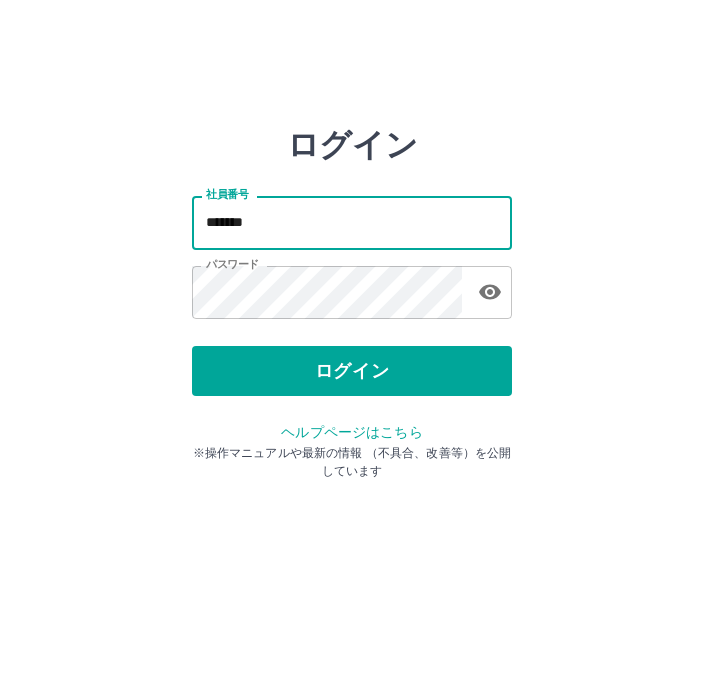 type on "*******" 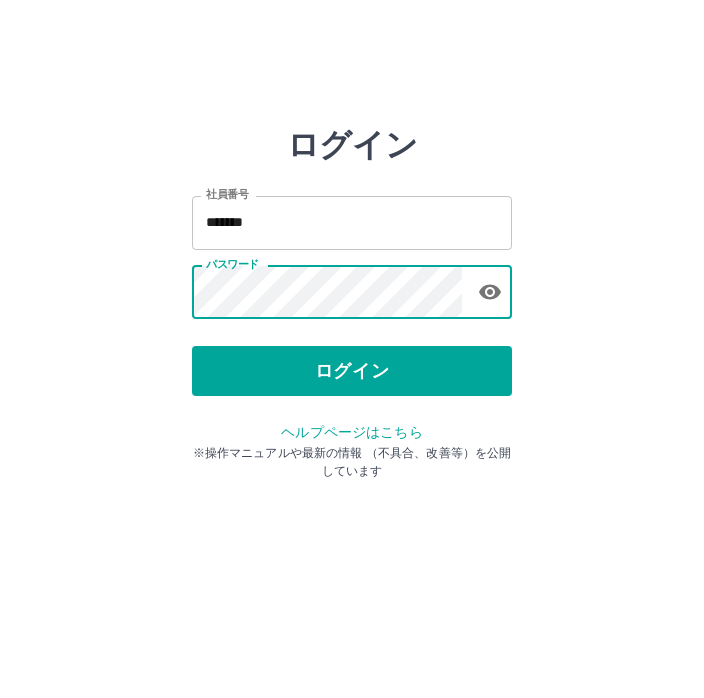 click on "ログイン" at bounding box center [352, 371] 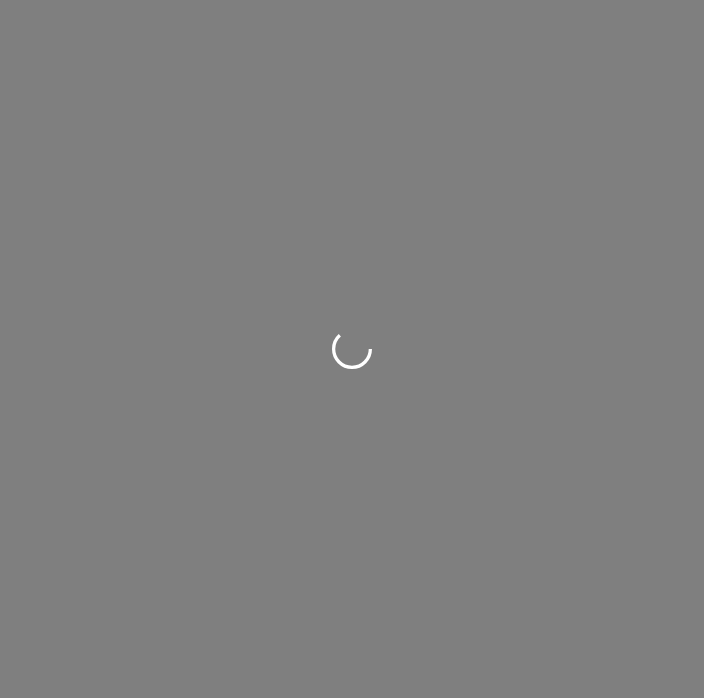scroll, scrollTop: 0, scrollLeft: 0, axis: both 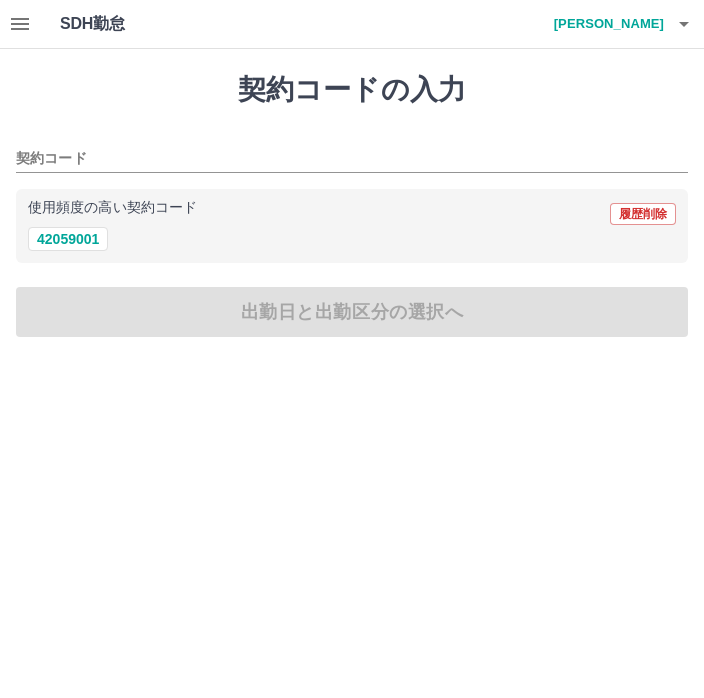 click on "契約コードの入力 契約コード 使用頻度の高い契約コード 履歴削除 42059001 出勤日と出勤区分の選択へ" at bounding box center [352, 205] 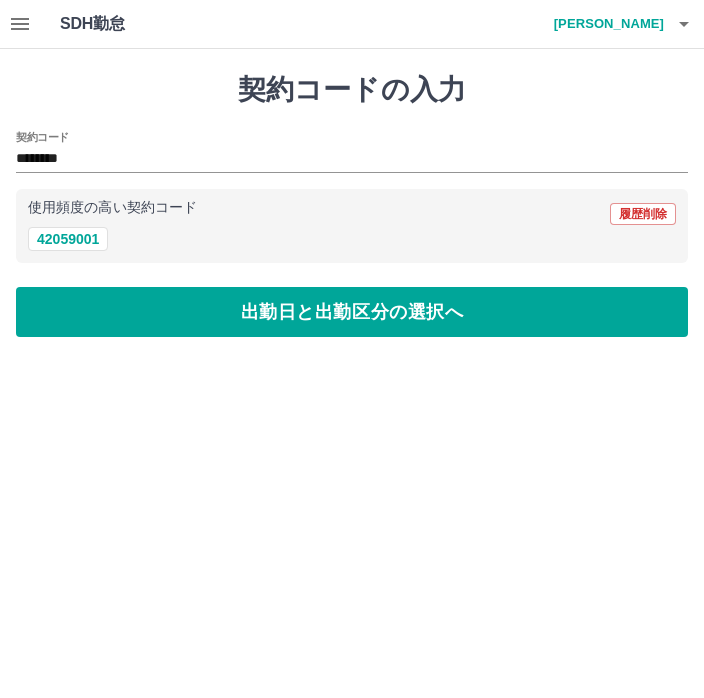 type on "********" 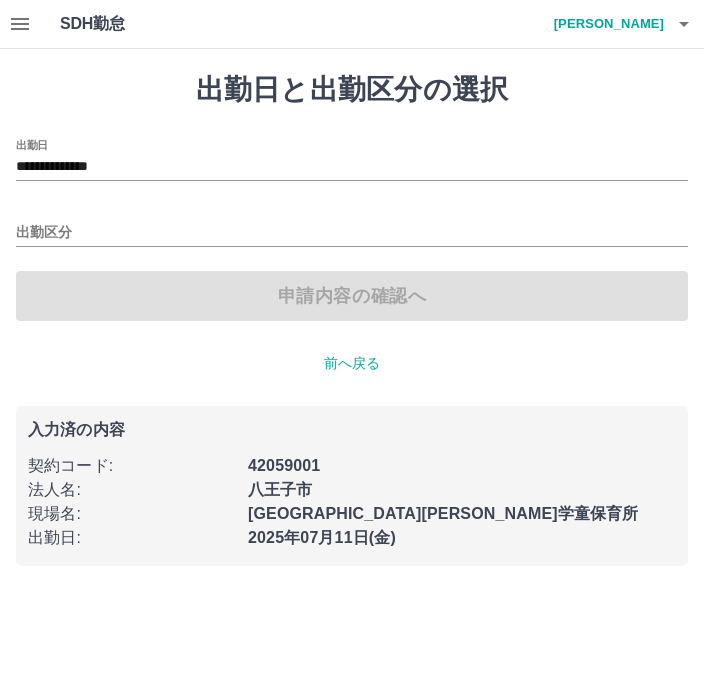 click on "出勤区分" at bounding box center (352, 226) 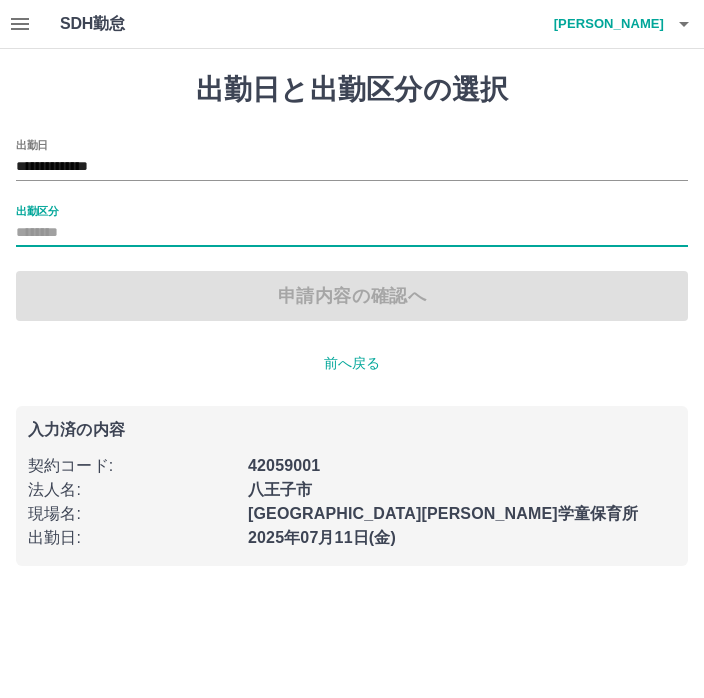 click on "出勤区分" at bounding box center [37, 210] 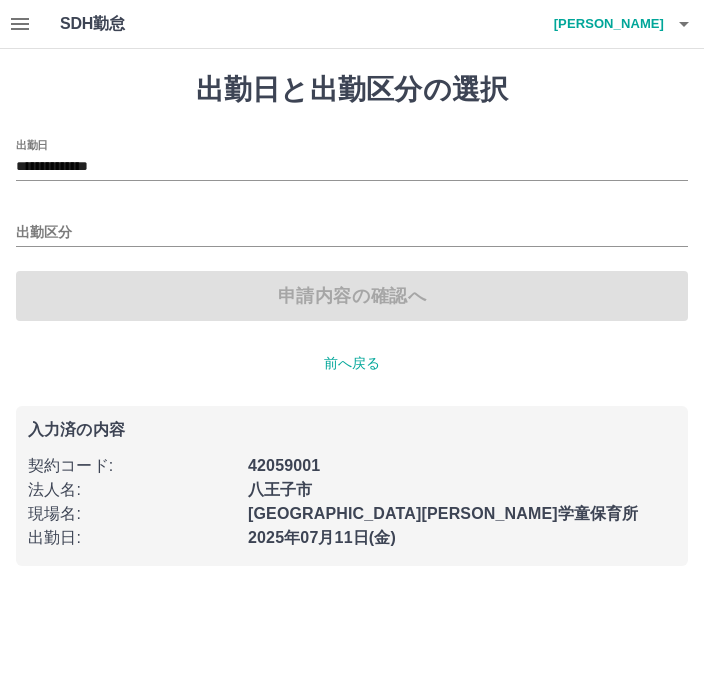 click on "出勤区分" at bounding box center (352, 233) 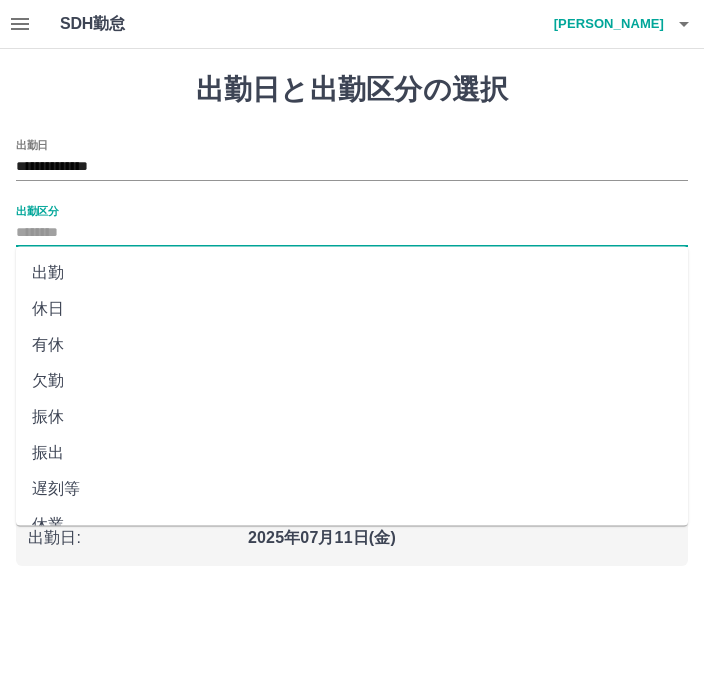 click on "出勤" at bounding box center (352, 273) 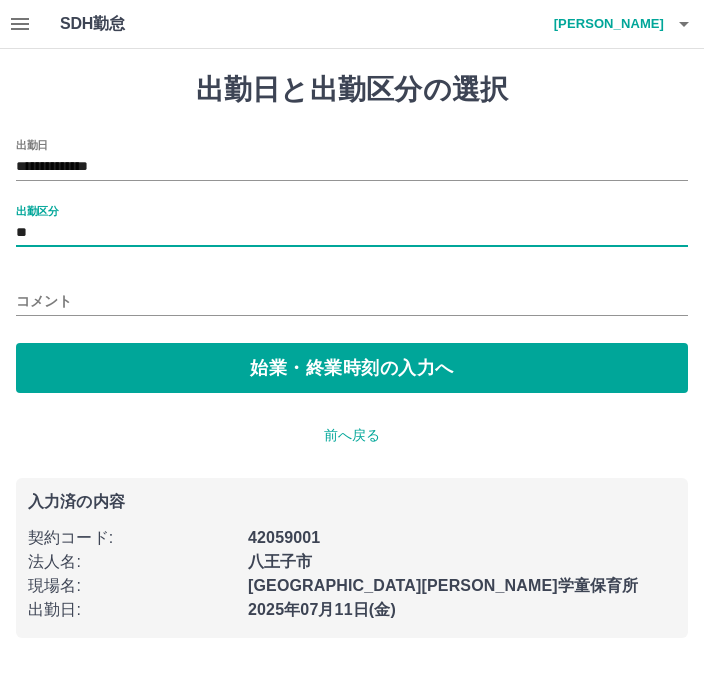 click on "**" at bounding box center [352, 233] 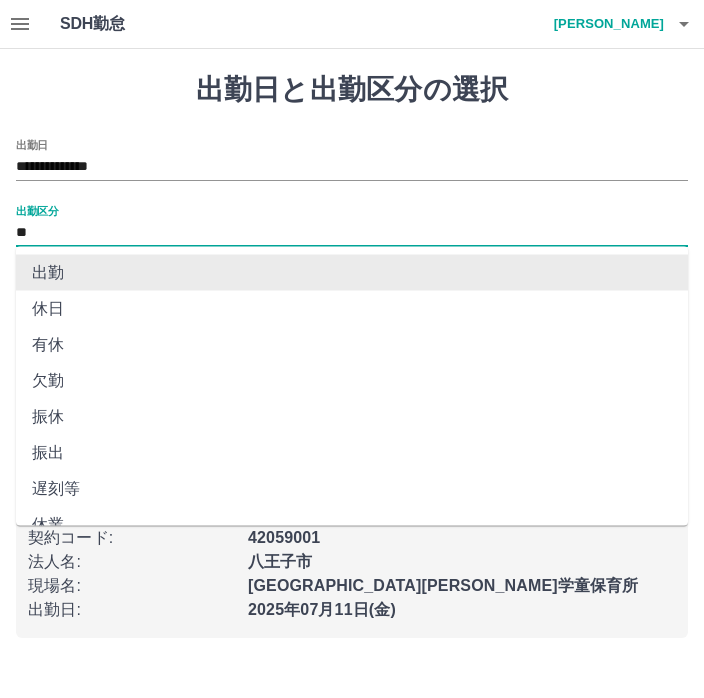 click on "出勤区分" at bounding box center (37, 210) 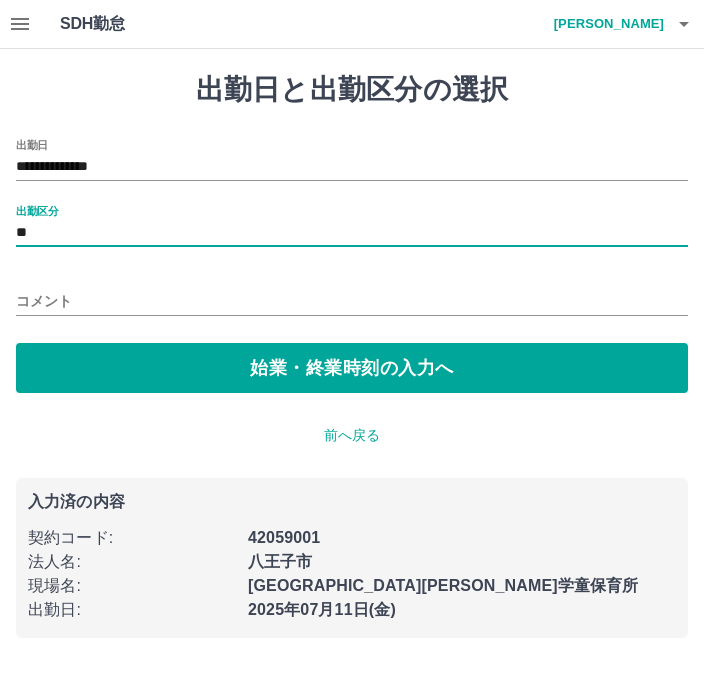 click on "始業・終業時刻の入力へ" at bounding box center [352, 368] 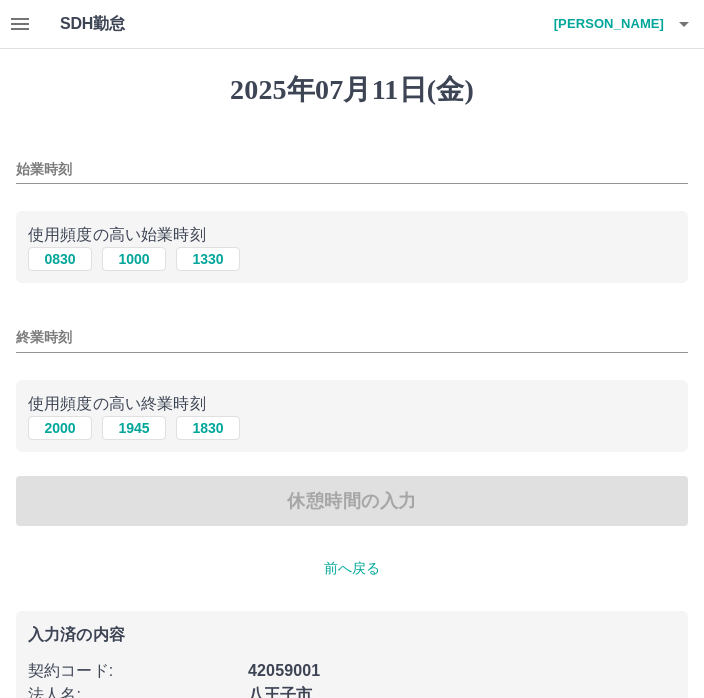 click on "始業時刻" at bounding box center (352, 169) 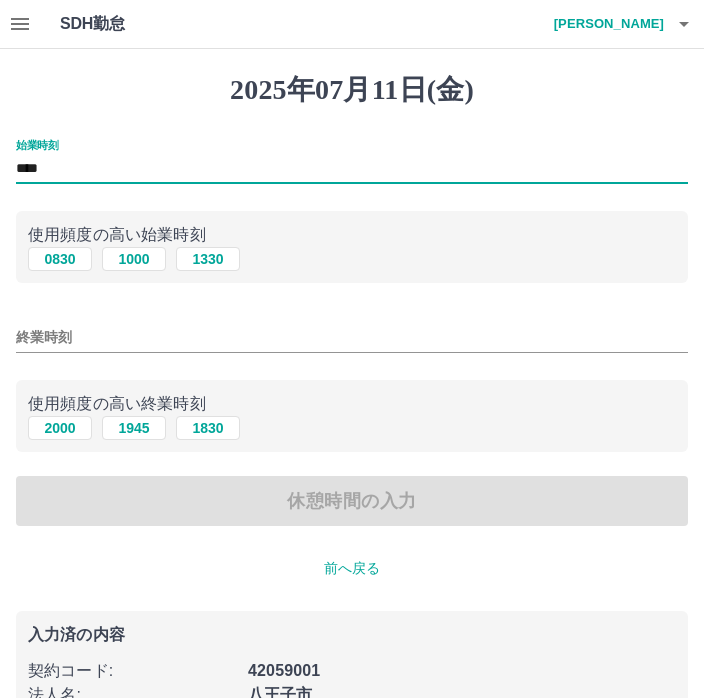 type on "****" 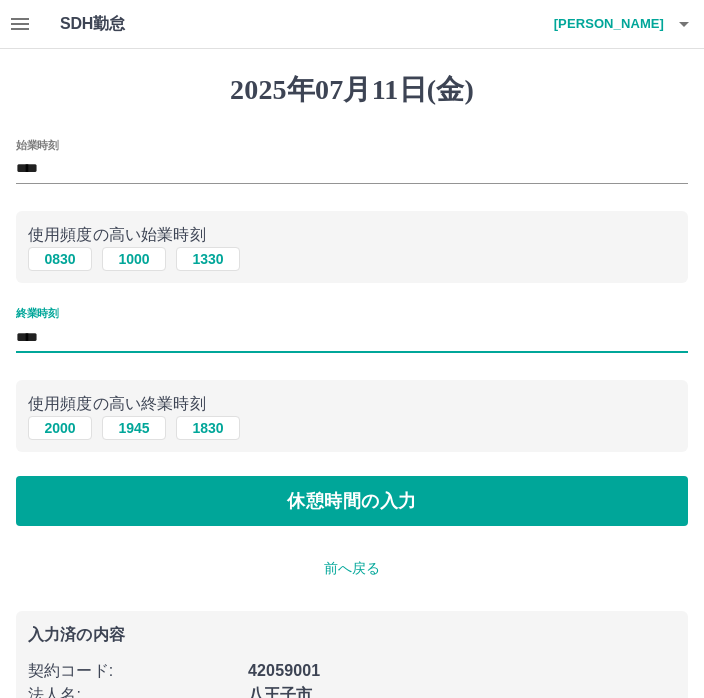 type on "****" 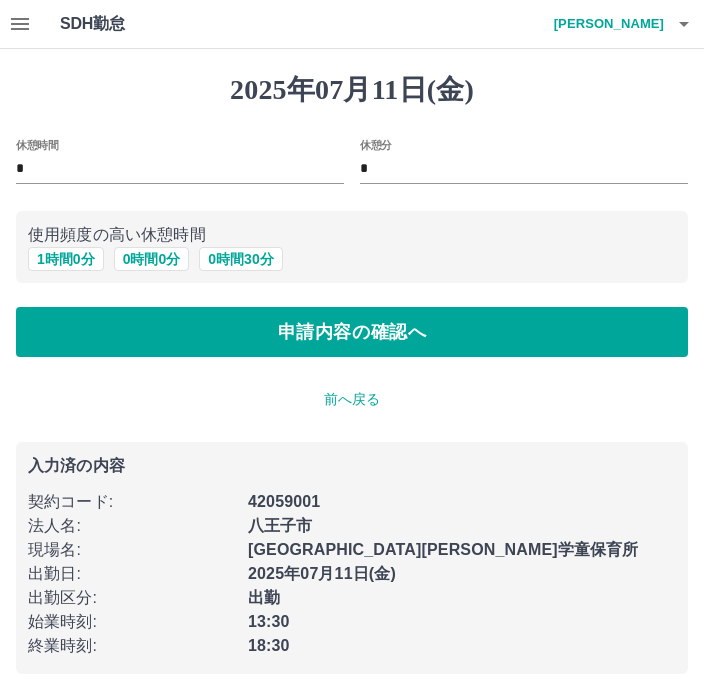 click on "申請内容の確認へ" at bounding box center [352, 332] 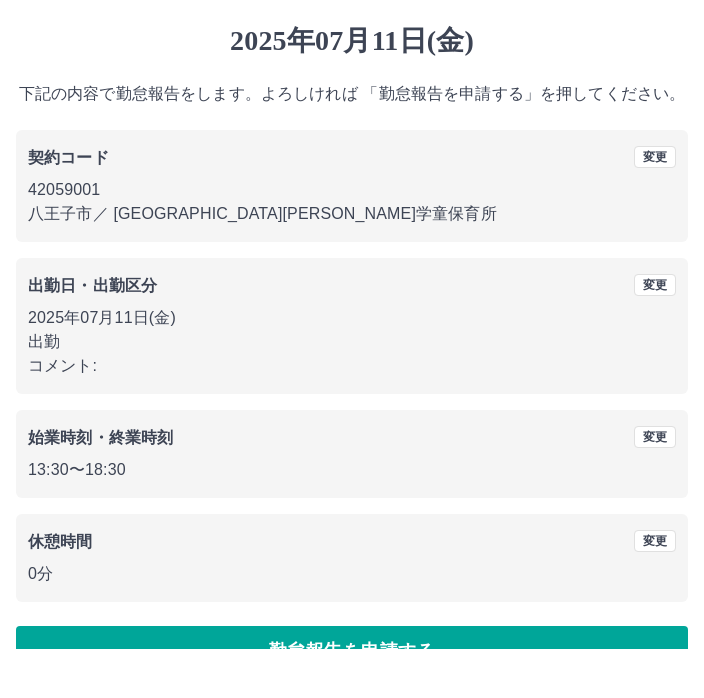 scroll, scrollTop: 50, scrollLeft: 0, axis: vertical 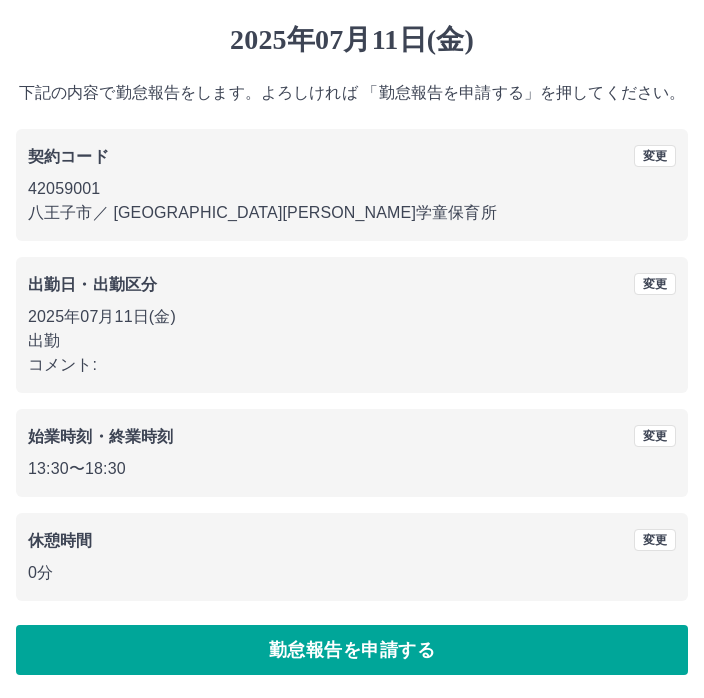 click on "勤怠報告を申請する" at bounding box center (352, 650) 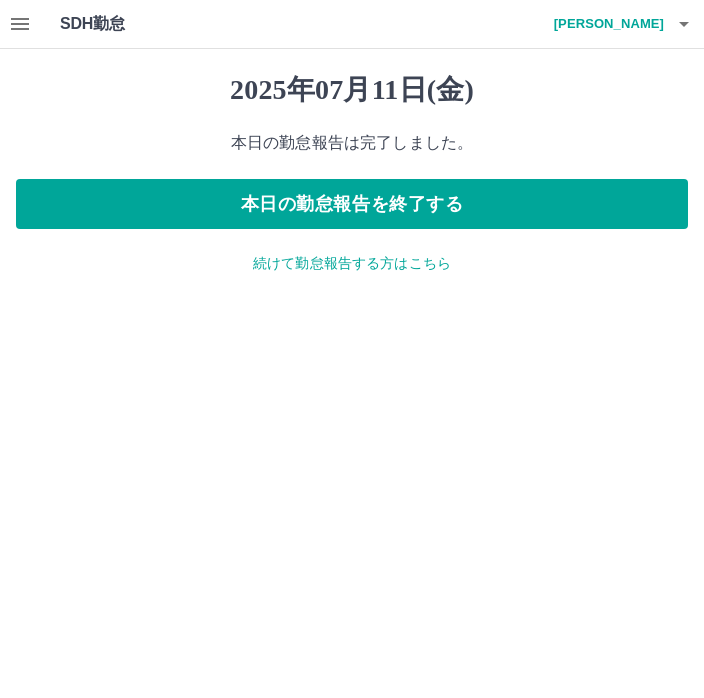 scroll, scrollTop: 0, scrollLeft: 0, axis: both 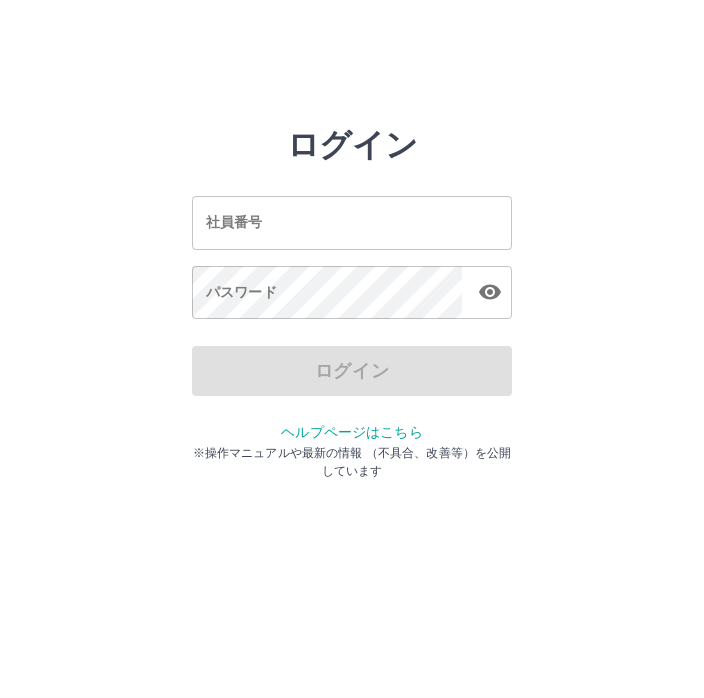 click on "社員番号 社員番号" at bounding box center [352, 222] 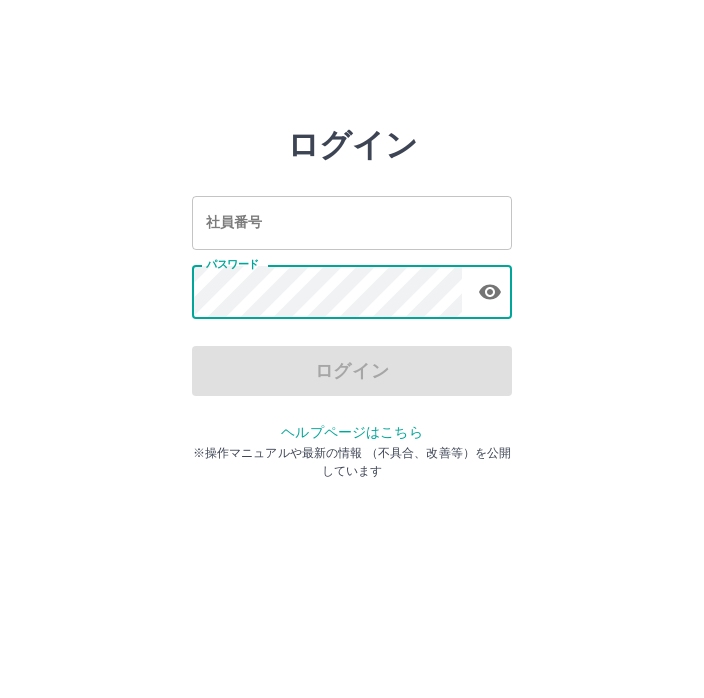 click on "社員番号 社員番号" at bounding box center (352, 222) 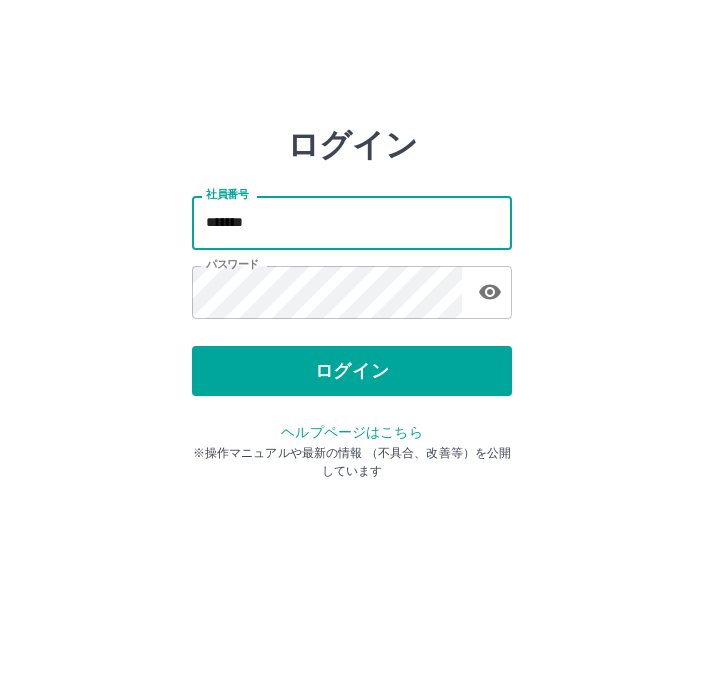 type on "*******" 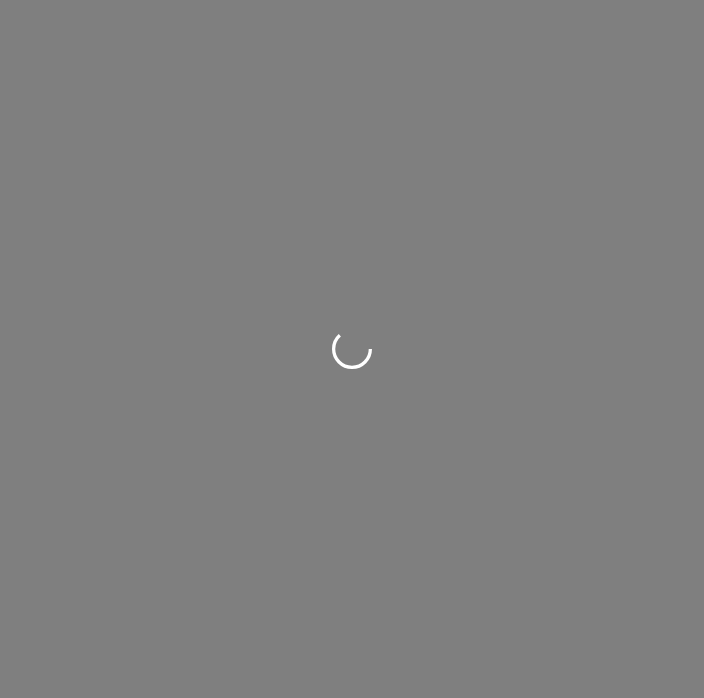 scroll, scrollTop: 0, scrollLeft: 0, axis: both 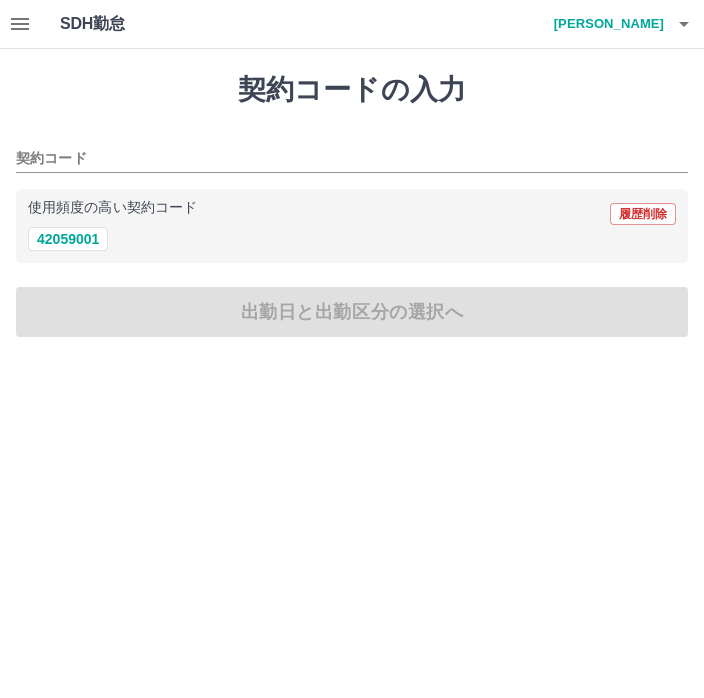 click on "42059001" at bounding box center [68, 239] 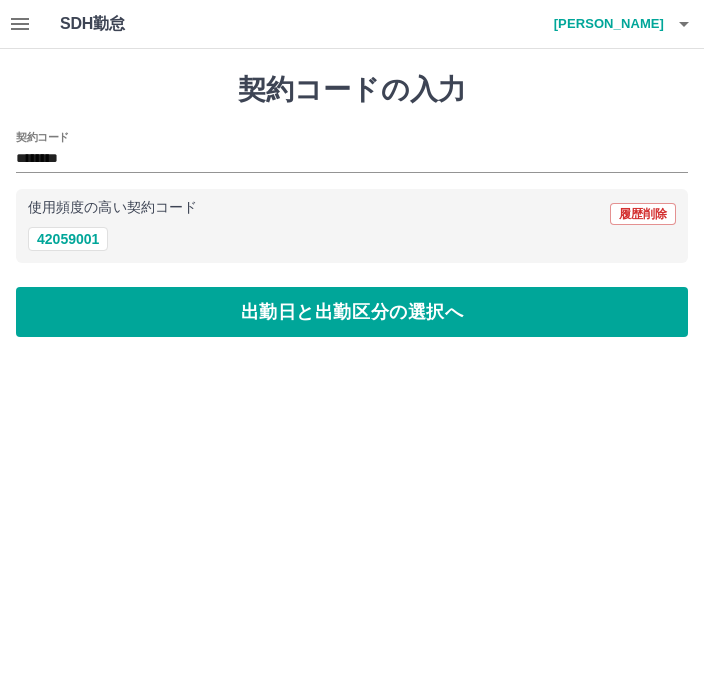 click on "出勤日と出勤区分の選択へ" at bounding box center (352, 312) 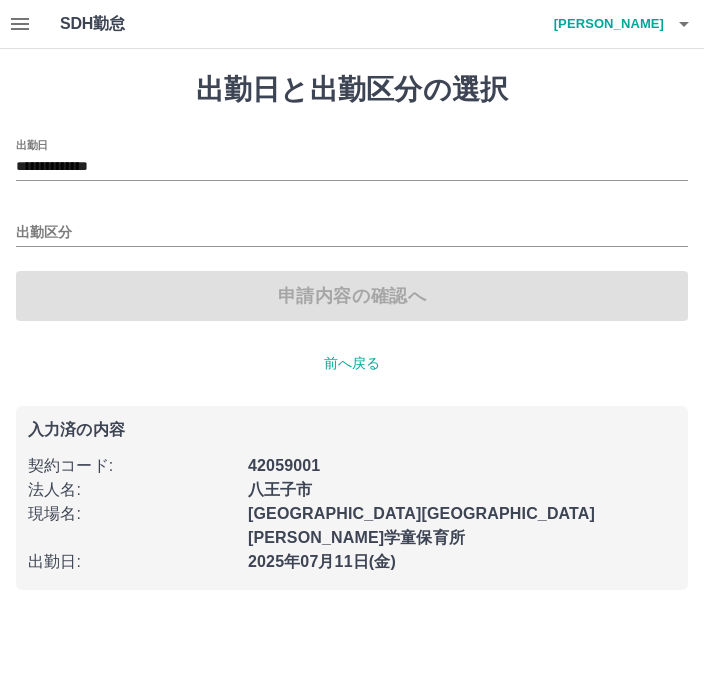 click on "出勤区分" at bounding box center [352, 233] 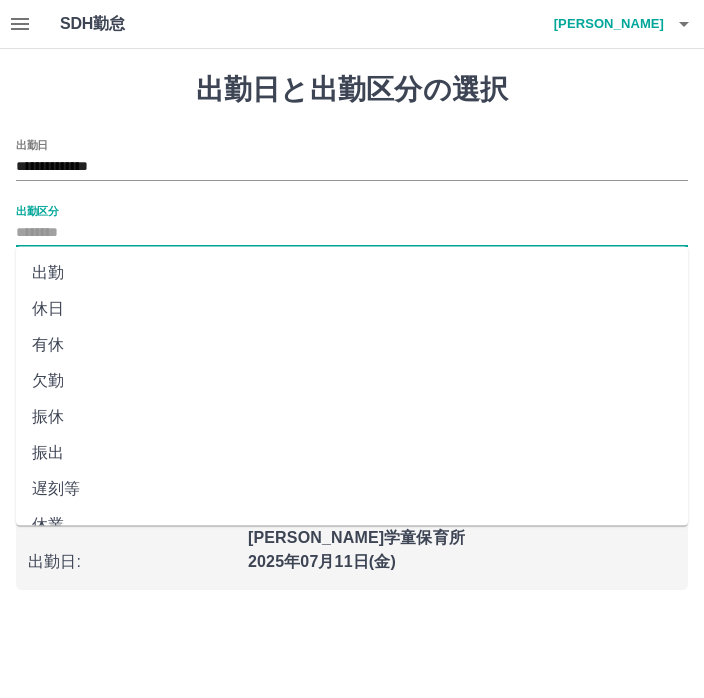 click on "出勤" at bounding box center (352, 273) 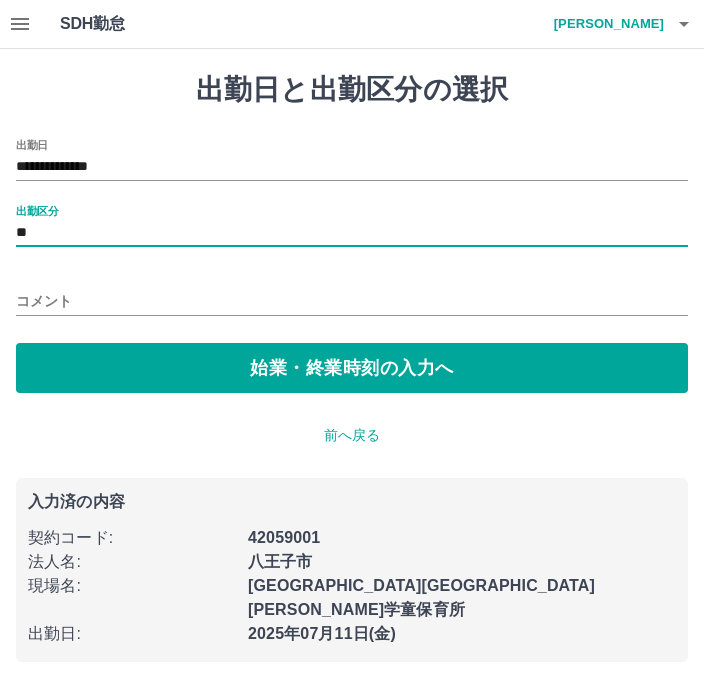 type on "**" 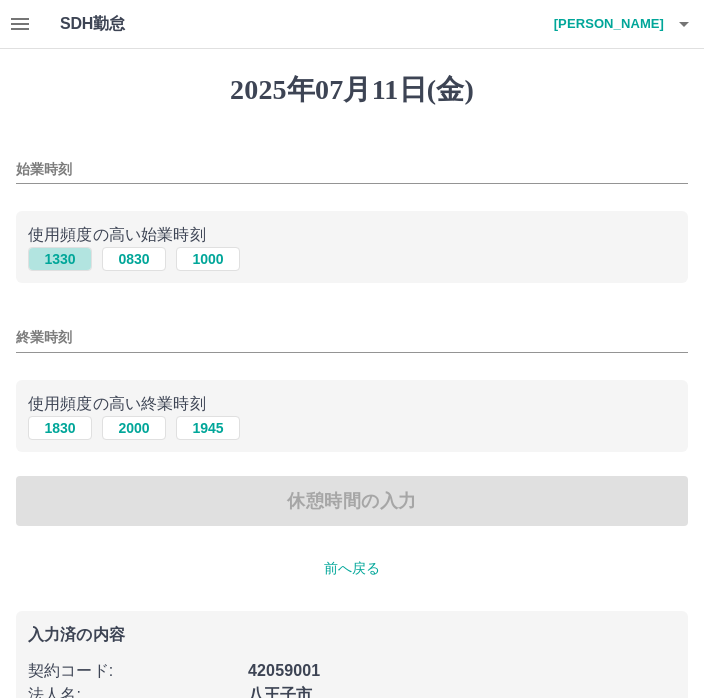 click on "1330" at bounding box center (60, 259) 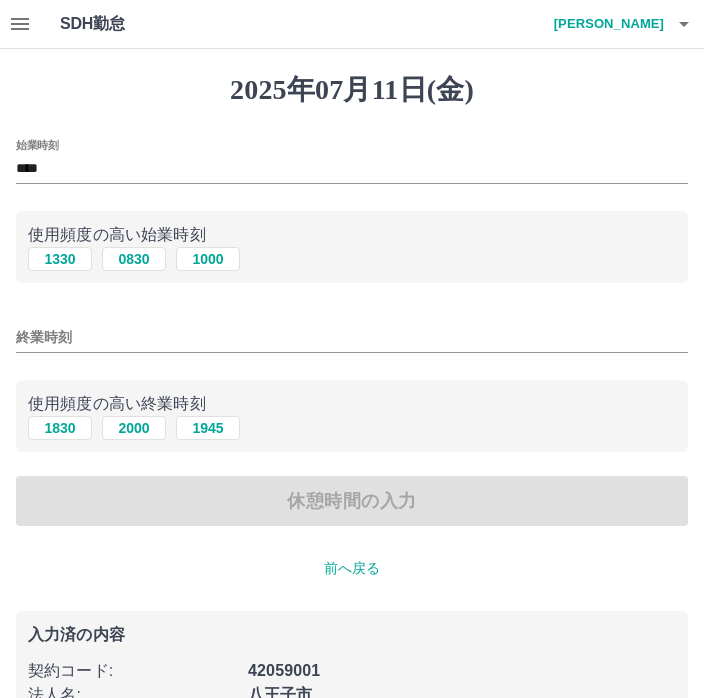 click on "****" at bounding box center (352, 169) 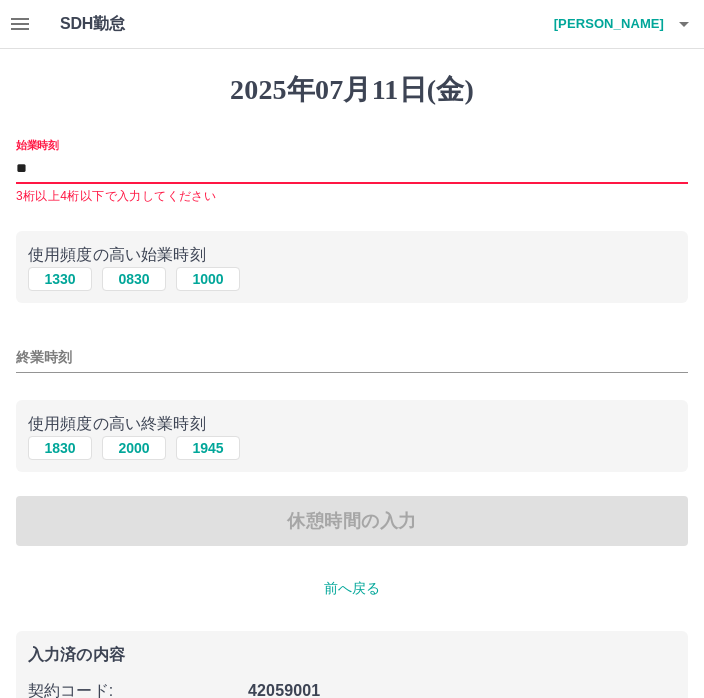 type on "*" 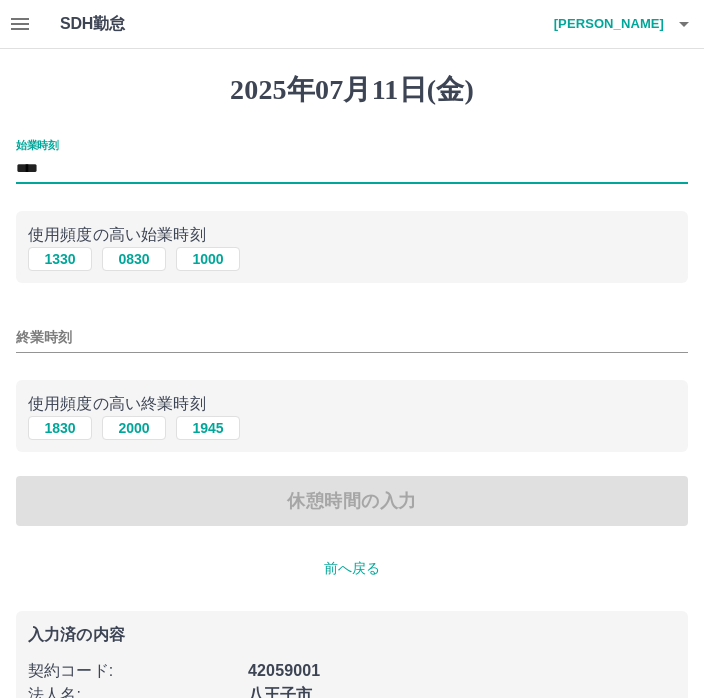 type on "****" 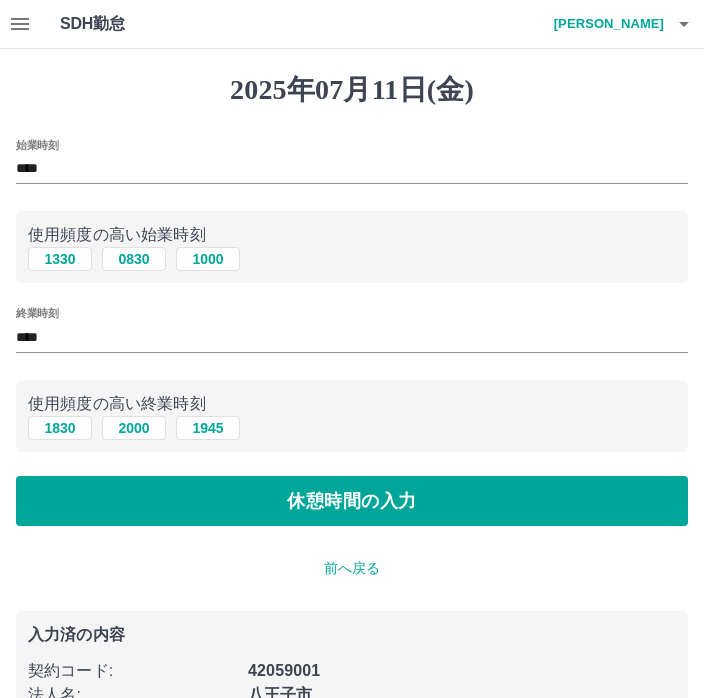 click on "休憩時間の入力" at bounding box center [352, 501] 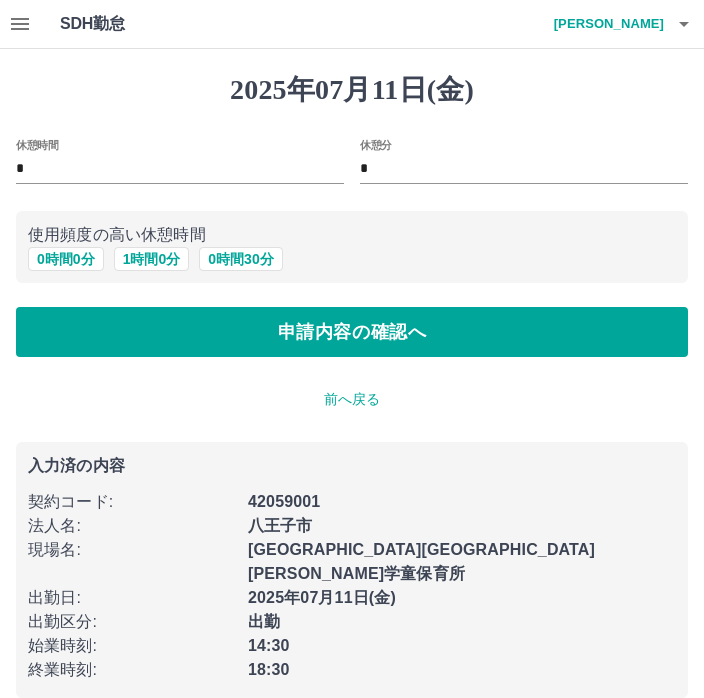 click on "0 時間 0 分" at bounding box center (66, 259) 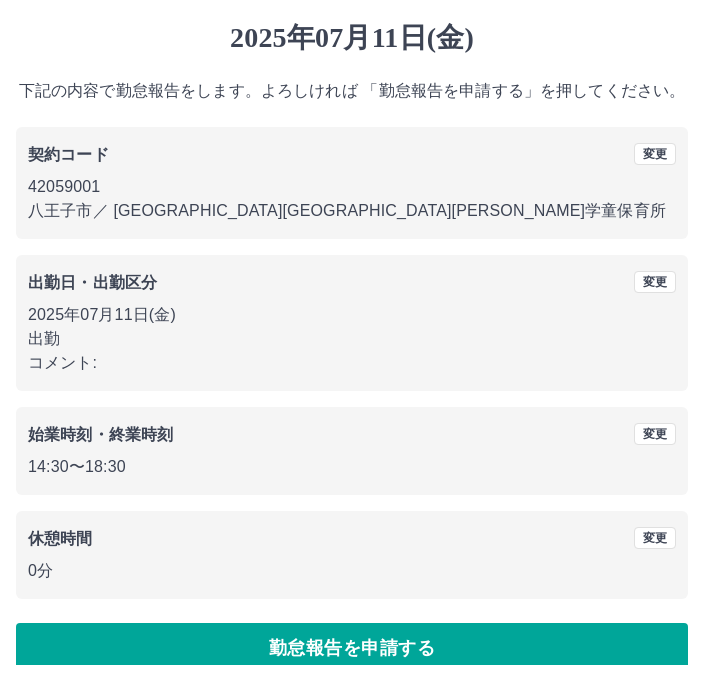 scroll, scrollTop: 50, scrollLeft: 0, axis: vertical 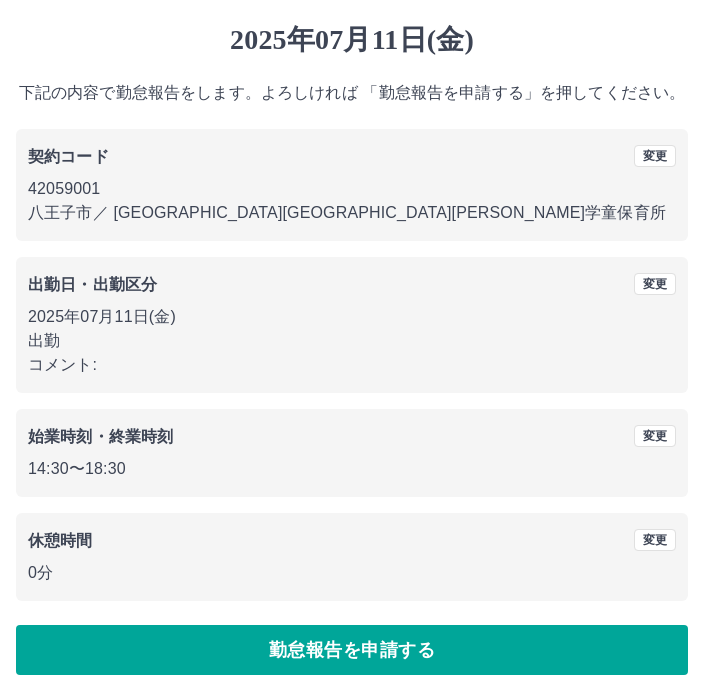 click on "勤怠報告を申請する" at bounding box center (352, 650) 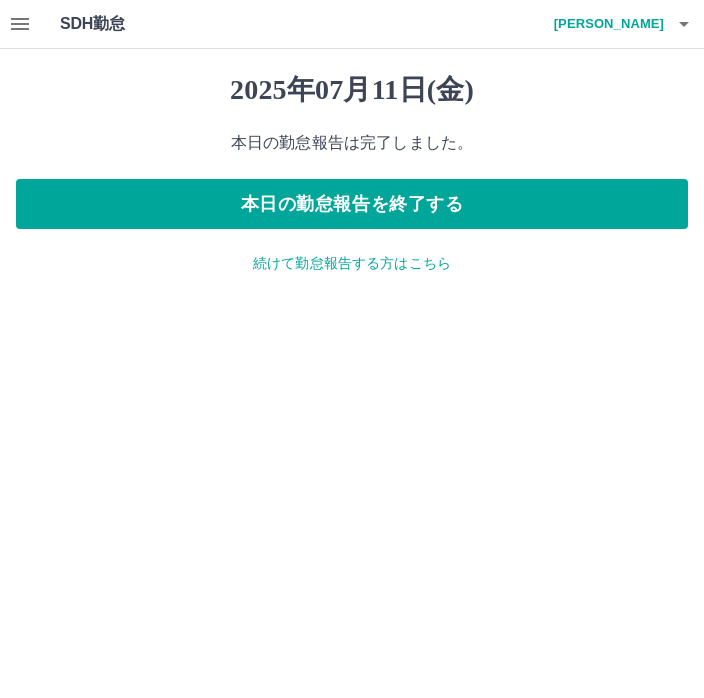 click on "本日の勤怠報告を終了する" at bounding box center (352, 204) 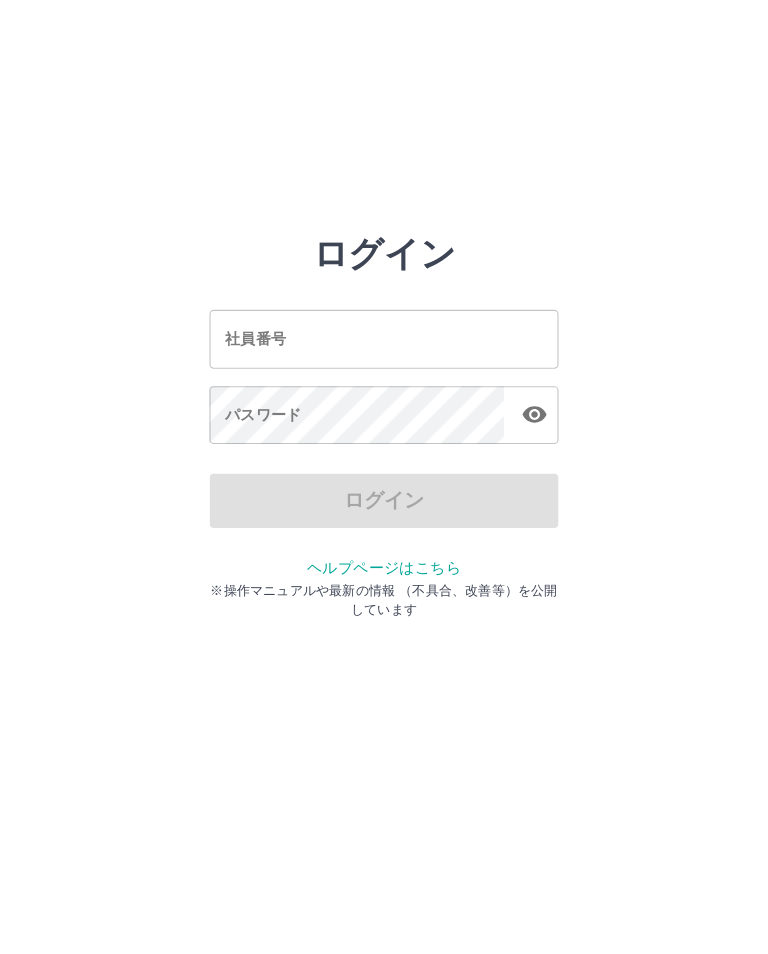 scroll, scrollTop: 0, scrollLeft: 0, axis: both 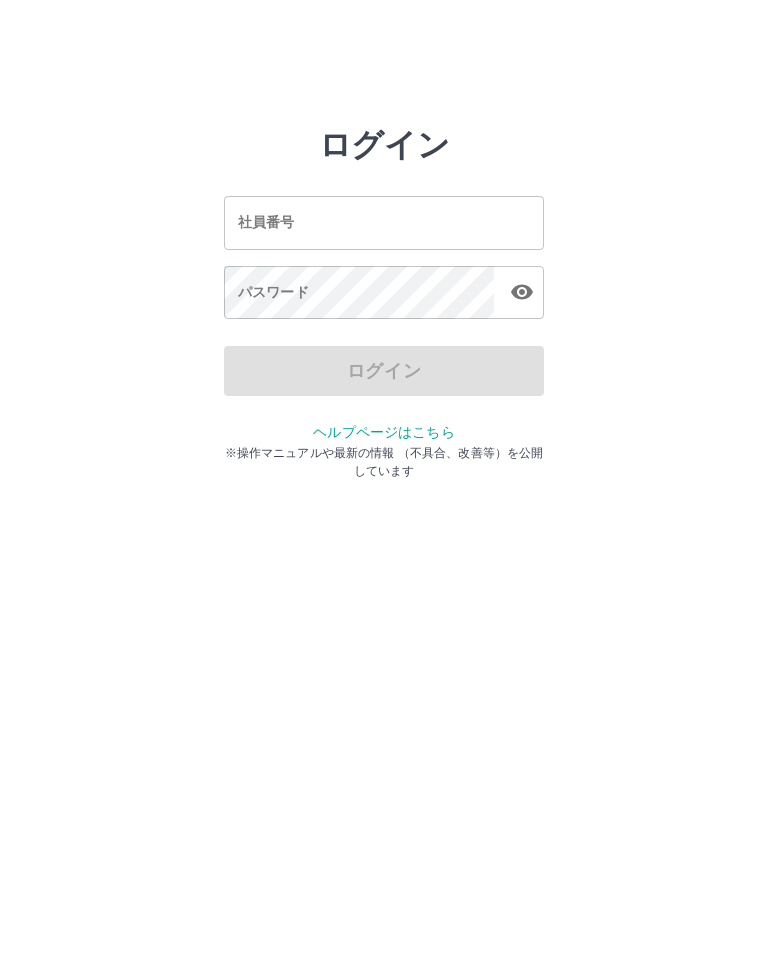 click on "社員番号" at bounding box center (384, 222) 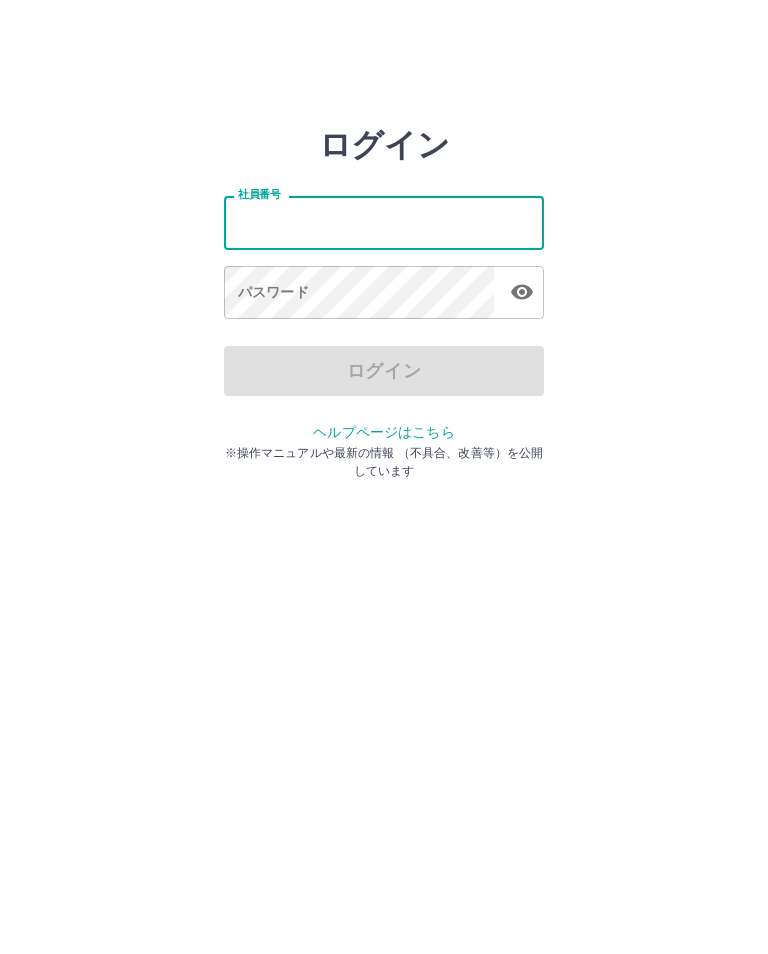 click on "社員番号" at bounding box center [384, 222] 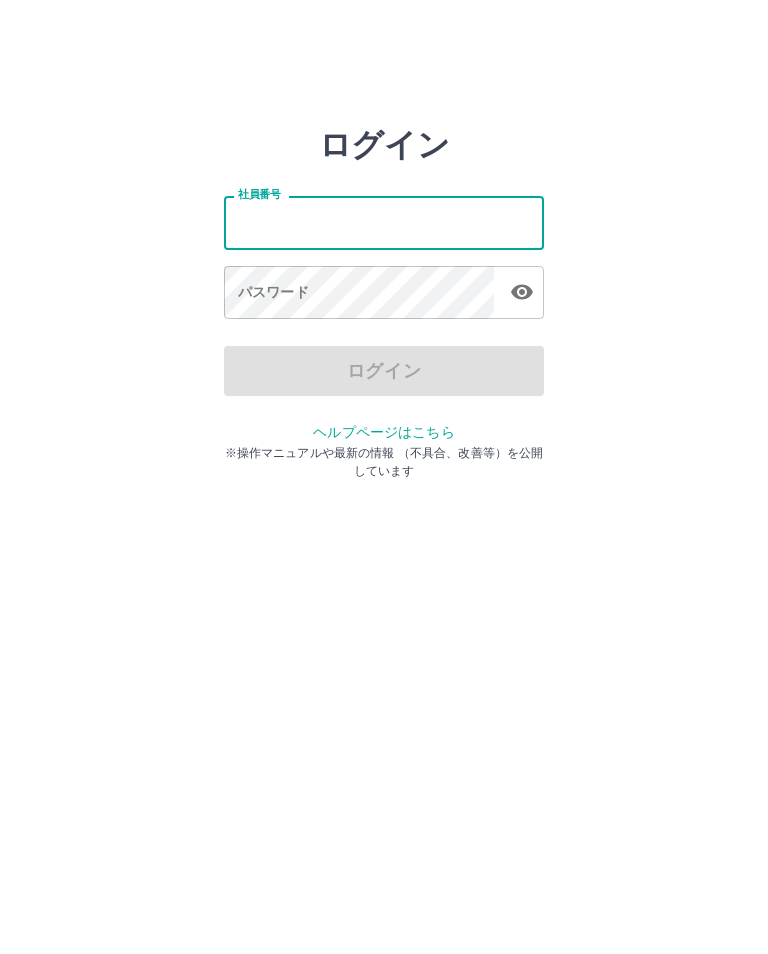 click on "社員番号" at bounding box center (384, 222) 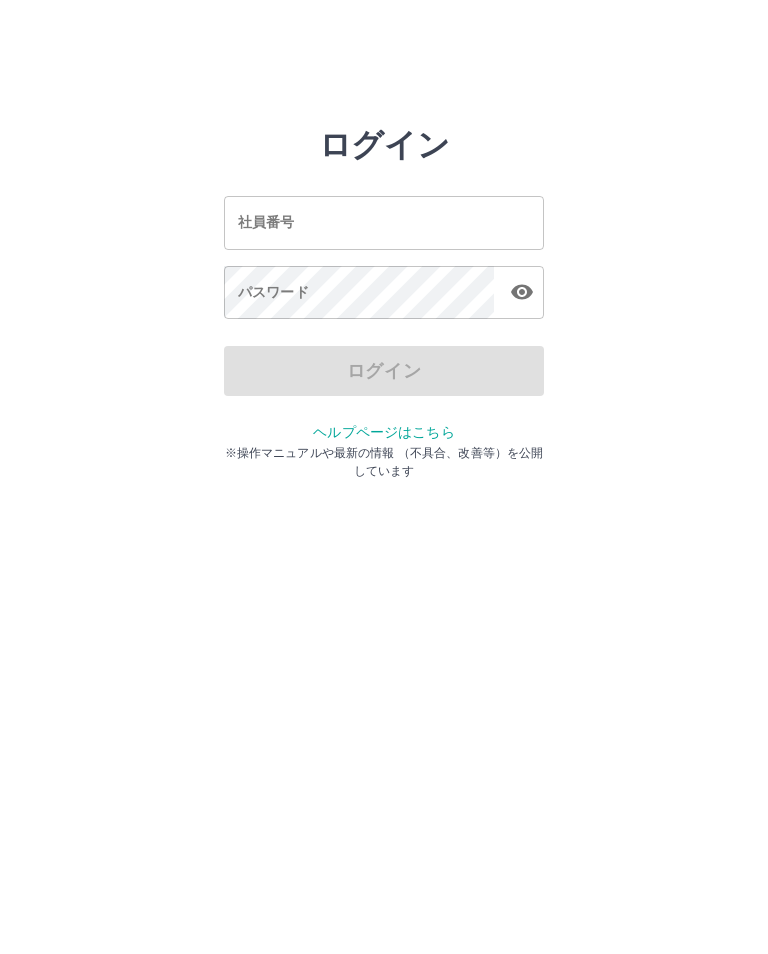 click on "ログイン 社員番号 社員番号 パスワード パスワード ログイン ヘルプページはこちら ※操作マニュアルや最新の情報 （不具合、改善等）を公開しています" at bounding box center [384, 223] 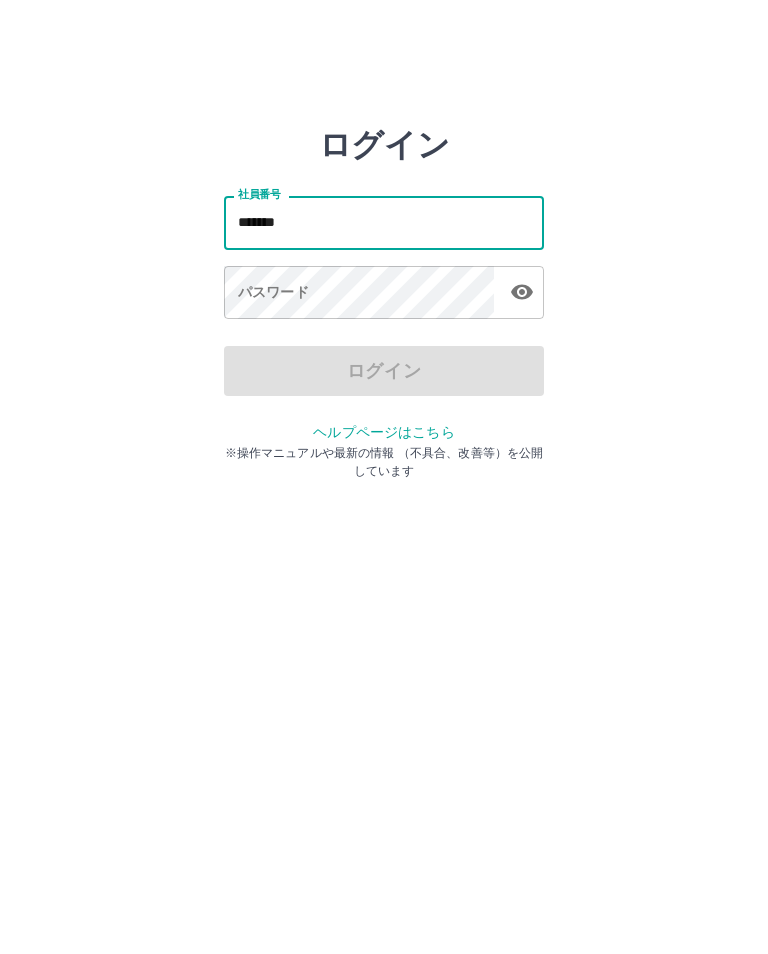 type on "*******" 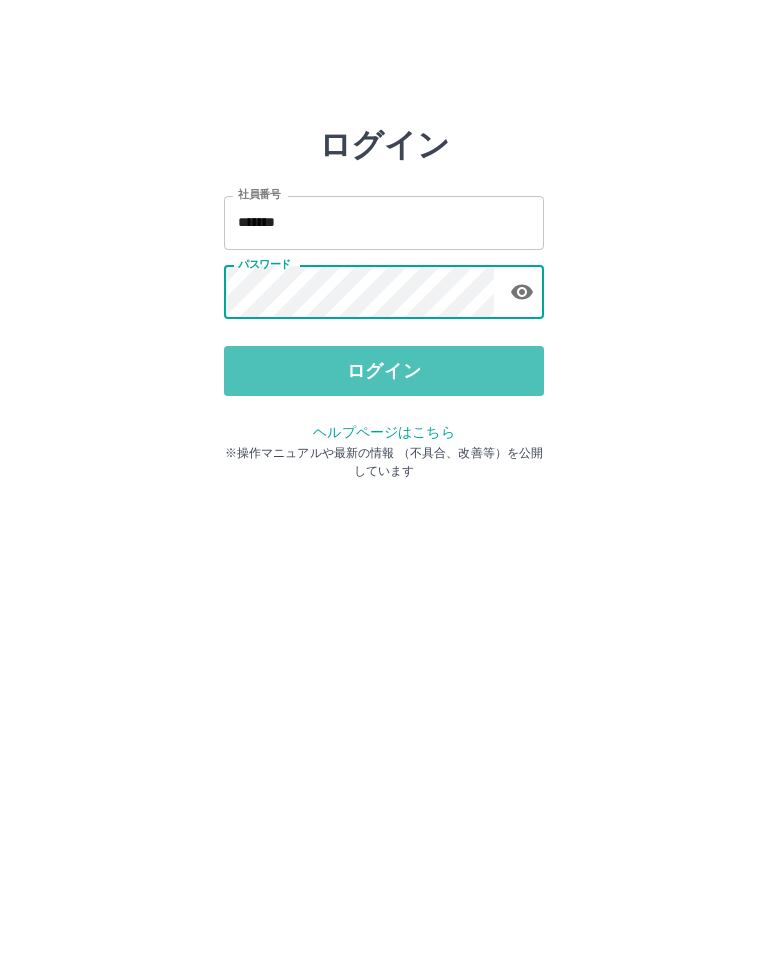 click on "ログイン" at bounding box center (384, 371) 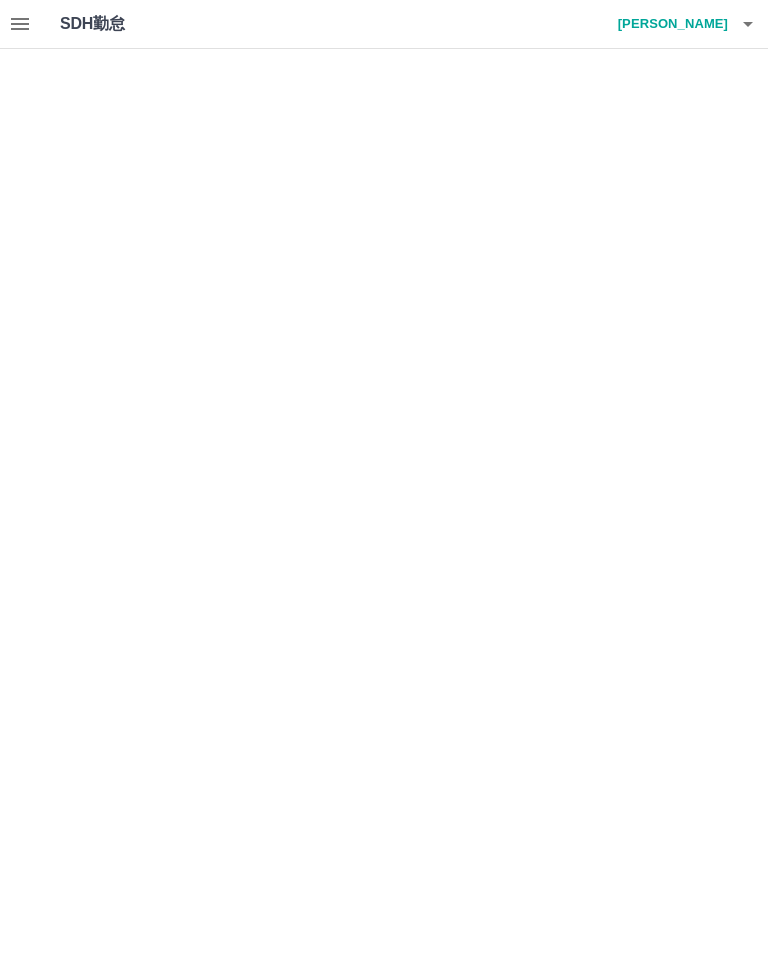 scroll, scrollTop: 0, scrollLeft: 0, axis: both 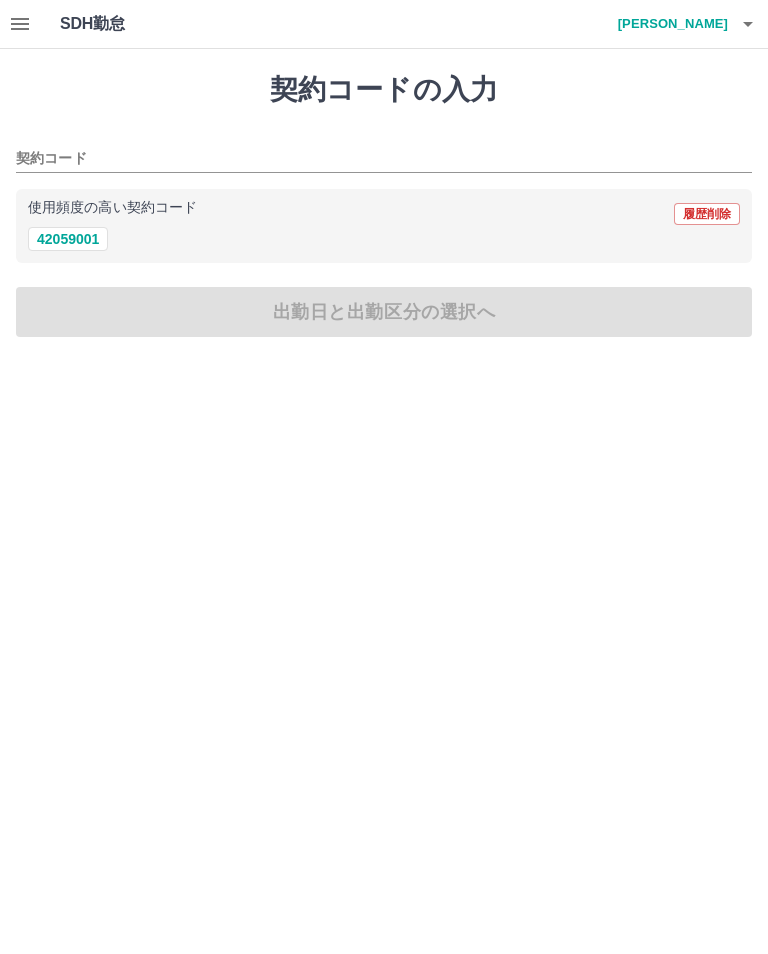 click on "42059001" at bounding box center [68, 239] 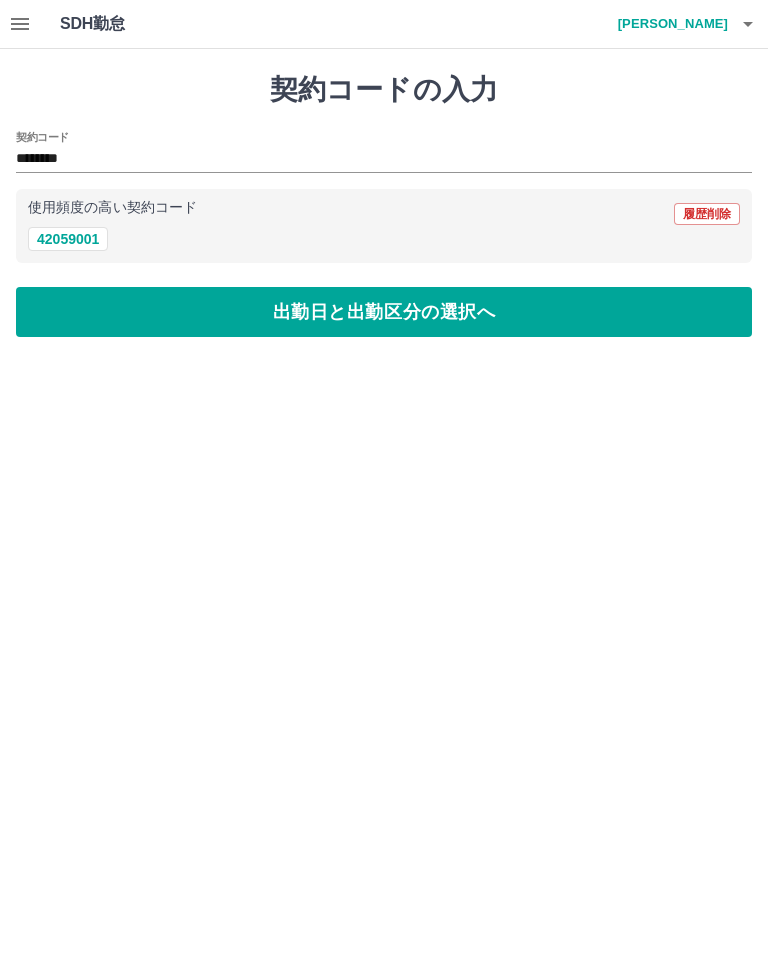 click on "出勤日と出勤区分の選択へ" at bounding box center (384, 312) 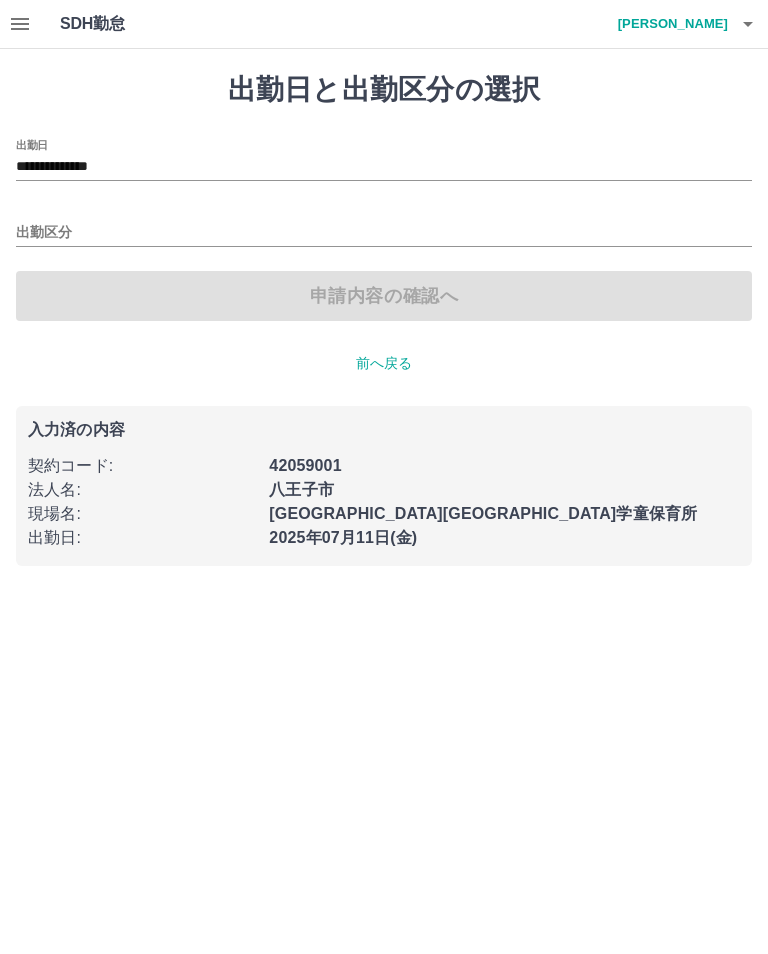 click on "出勤区分" at bounding box center (384, 233) 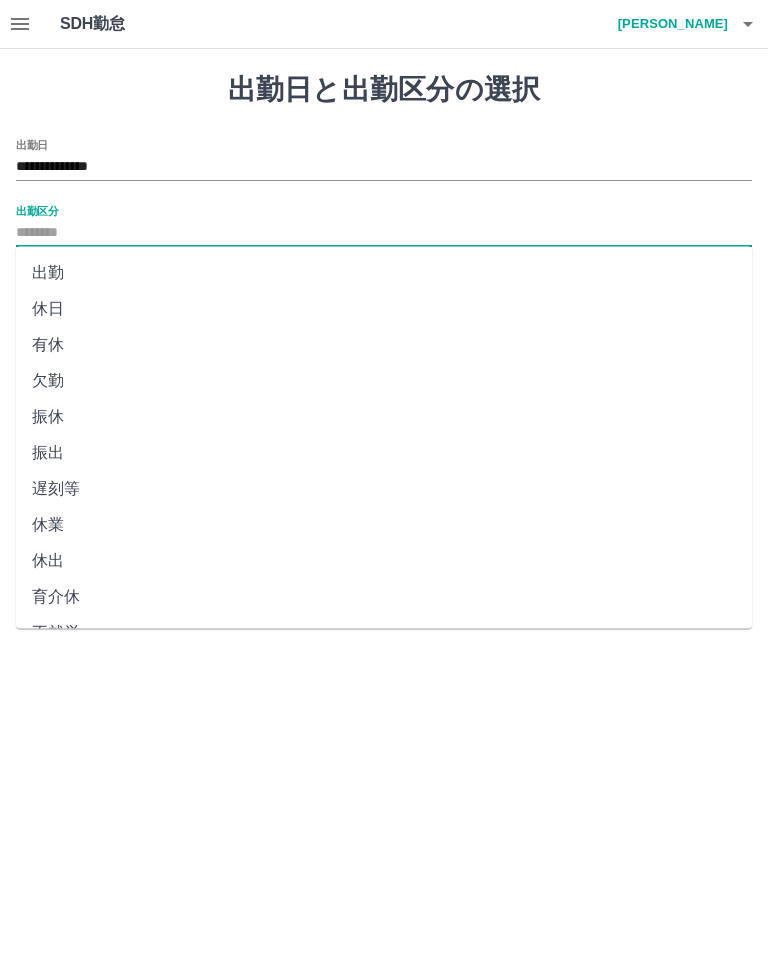 click on "出勤" at bounding box center (384, 273) 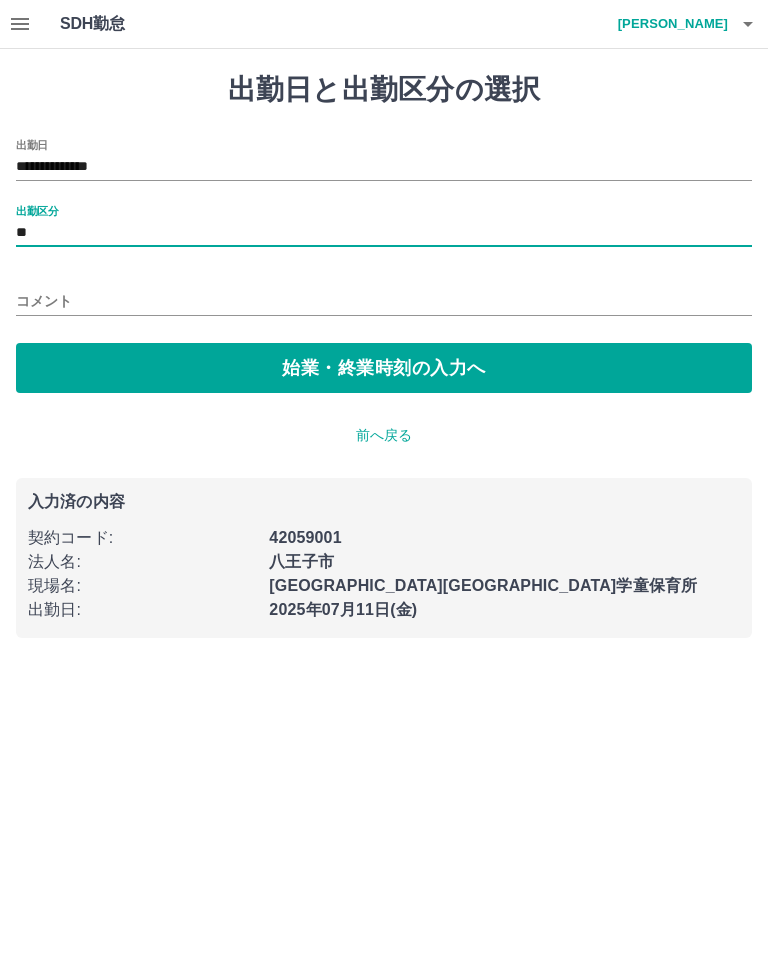 click on "始業・終業時刻の入力へ" at bounding box center (384, 368) 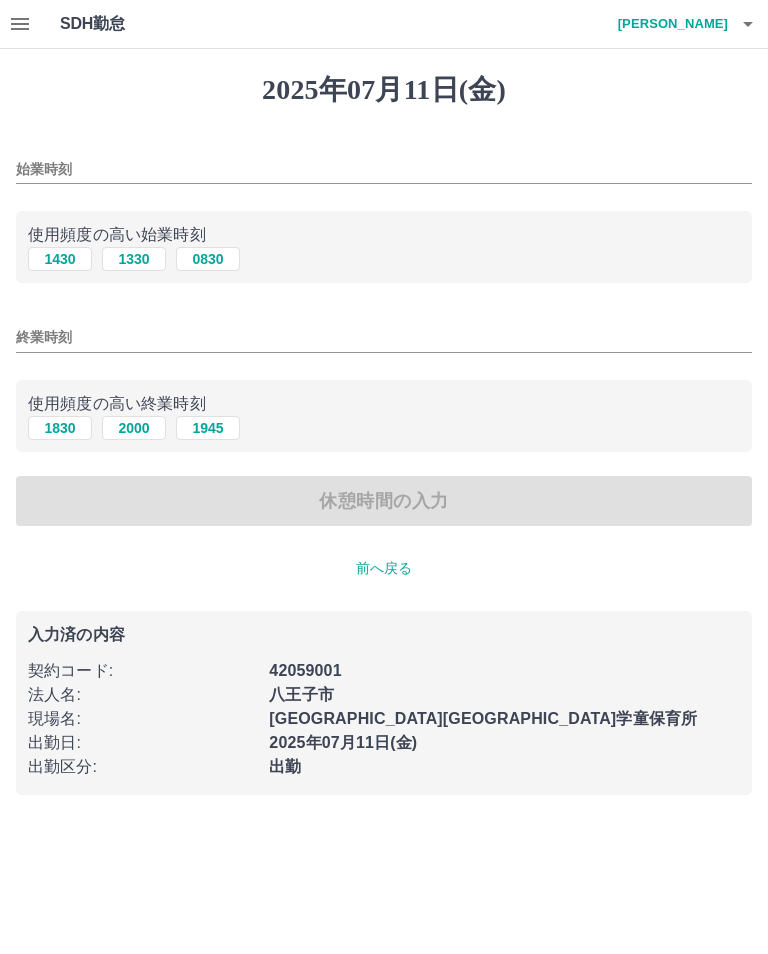 click on "1330" at bounding box center (134, 259) 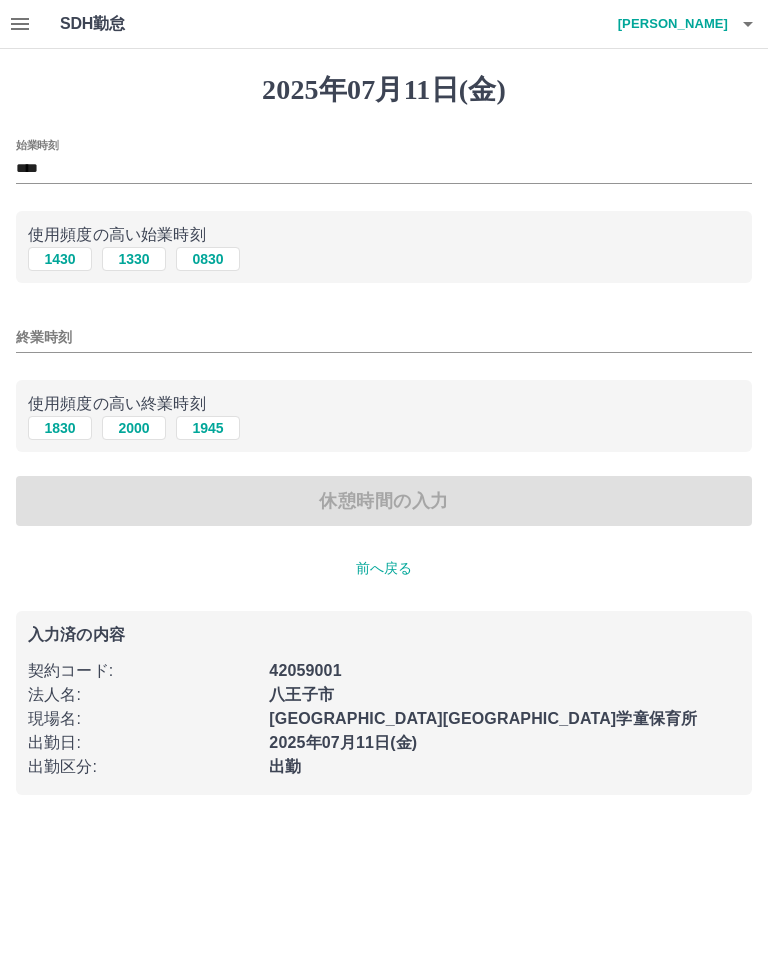 click on "終業時刻" at bounding box center (384, 337) 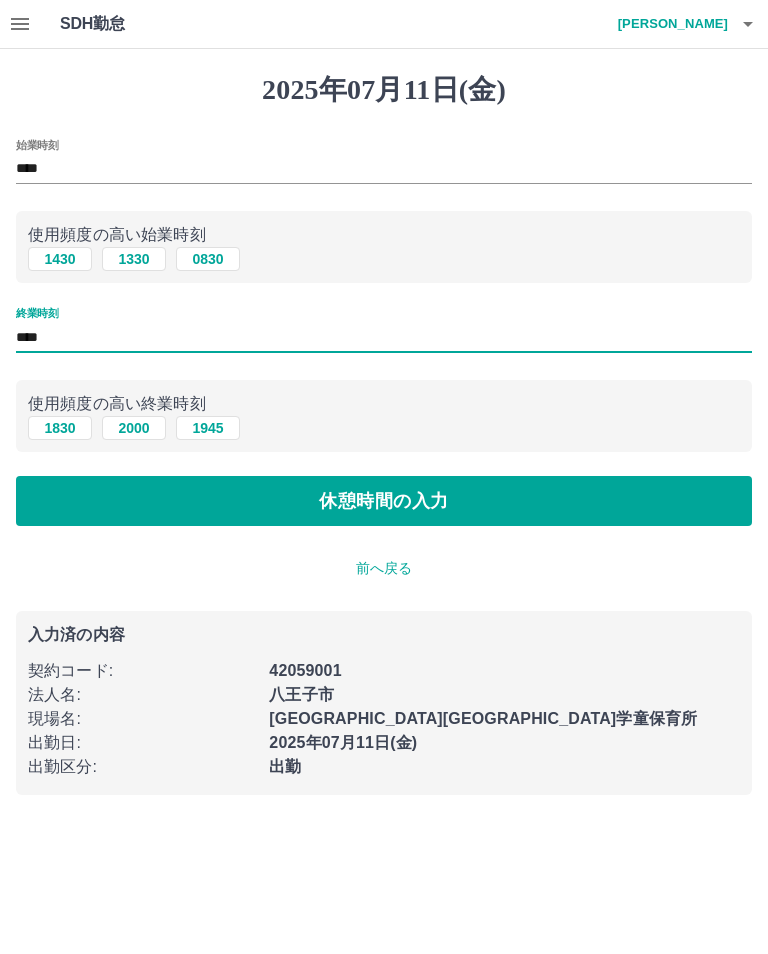 type on "****" 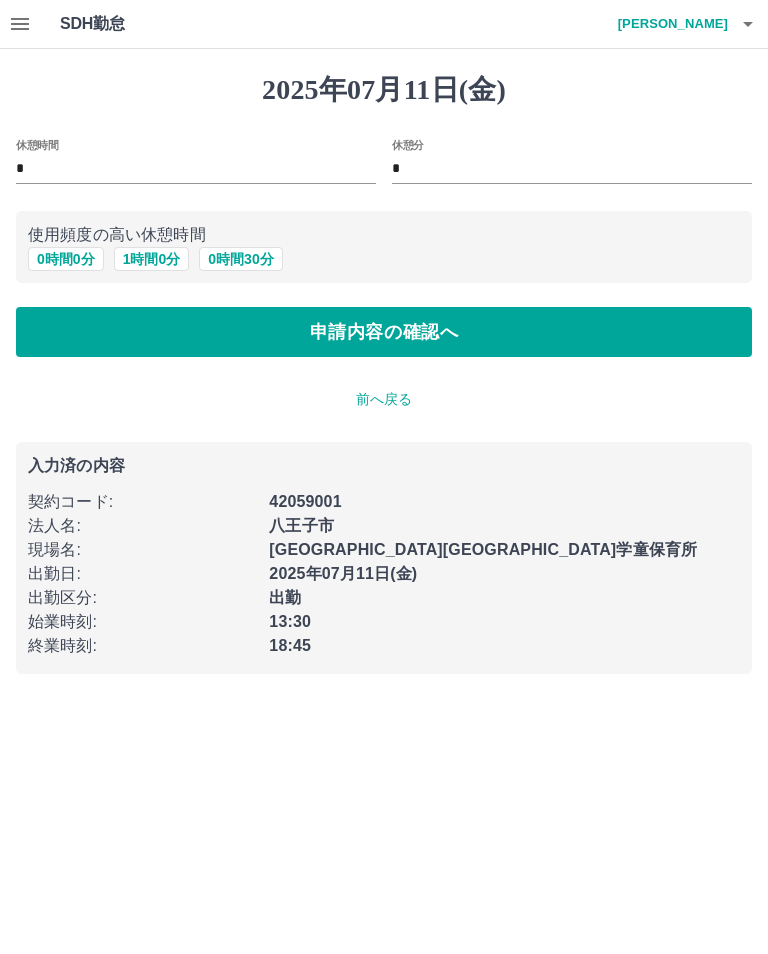 click on "0 時間 0 分" at bounding box center (66, 259) 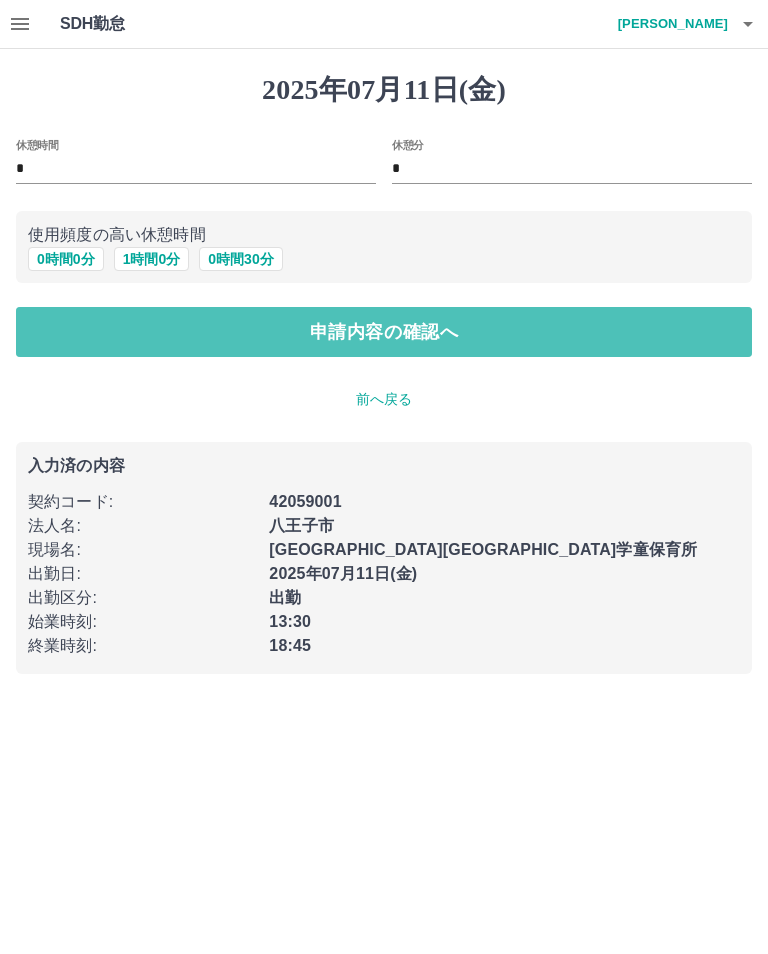 click on "申請内容の確認へ" at bounding box center (384, 332) 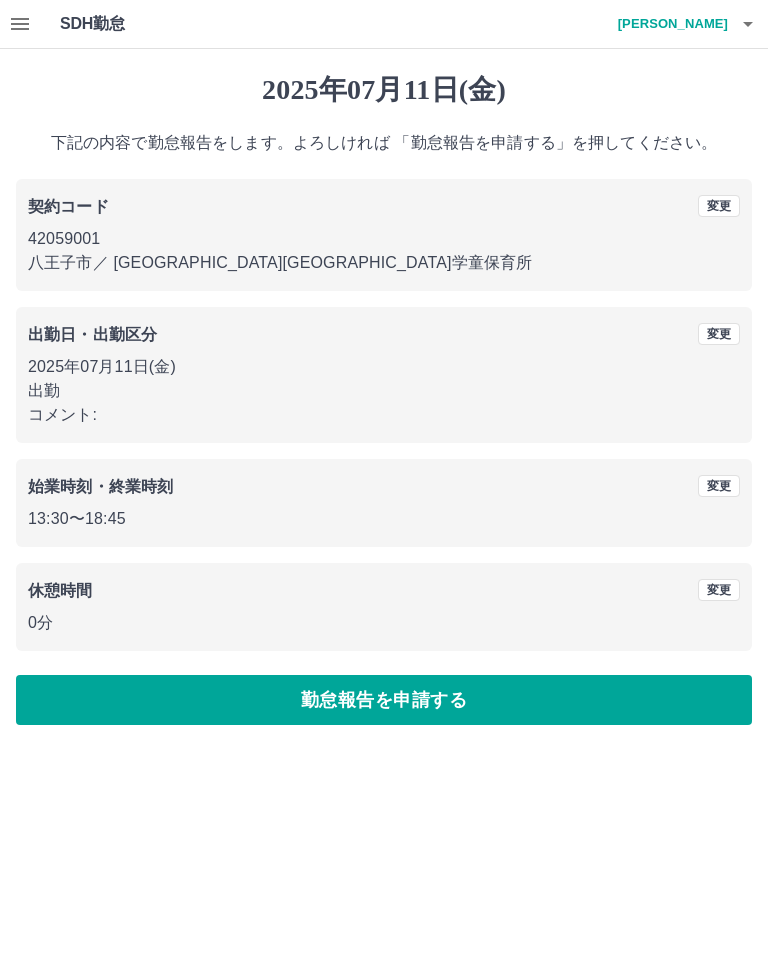 click on "勤怠報告を申請する" at bounding box center (384, 700) 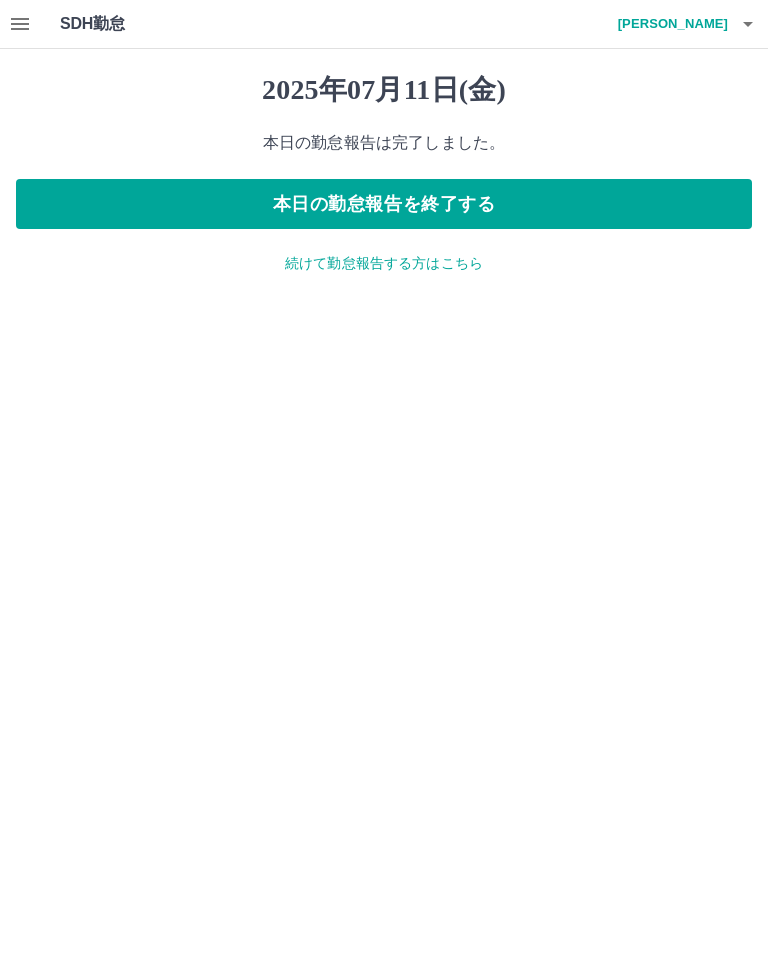 click 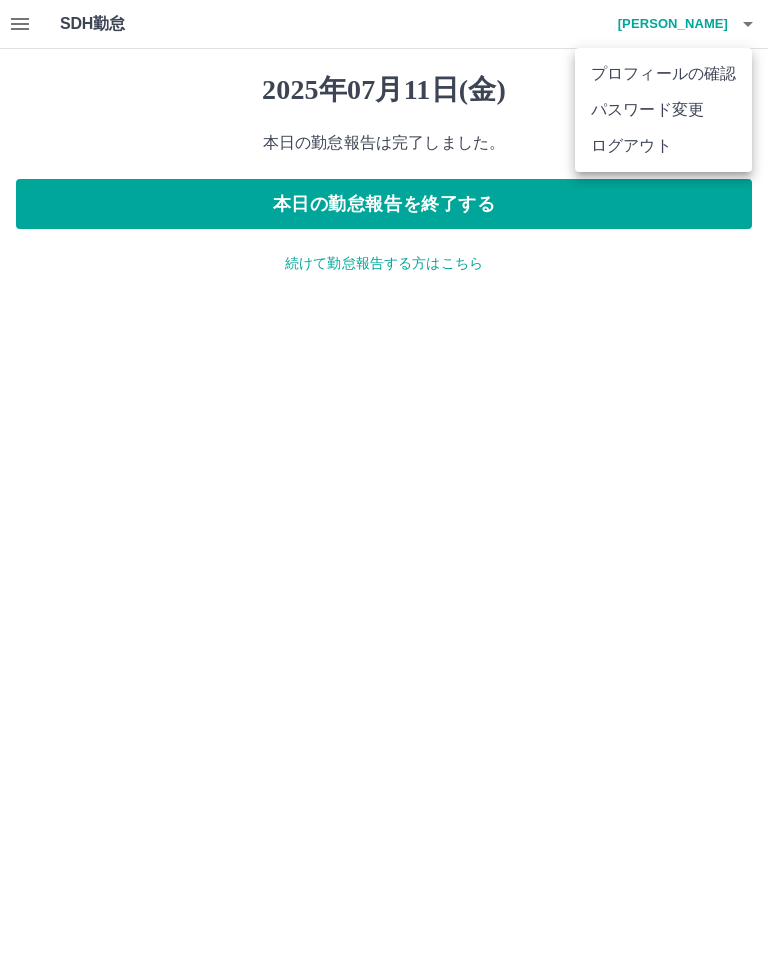 click on "ログアウト" at bounding box center [663, 146] 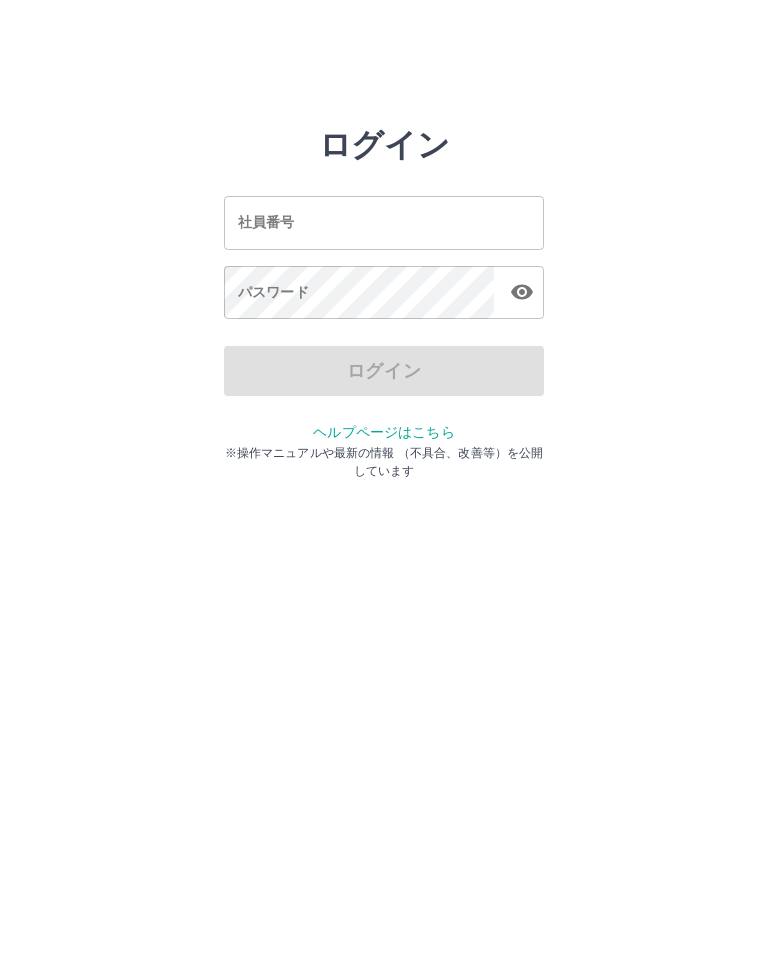 scroll, scrollTop: 0, scrollLeft: 0, axis: both 